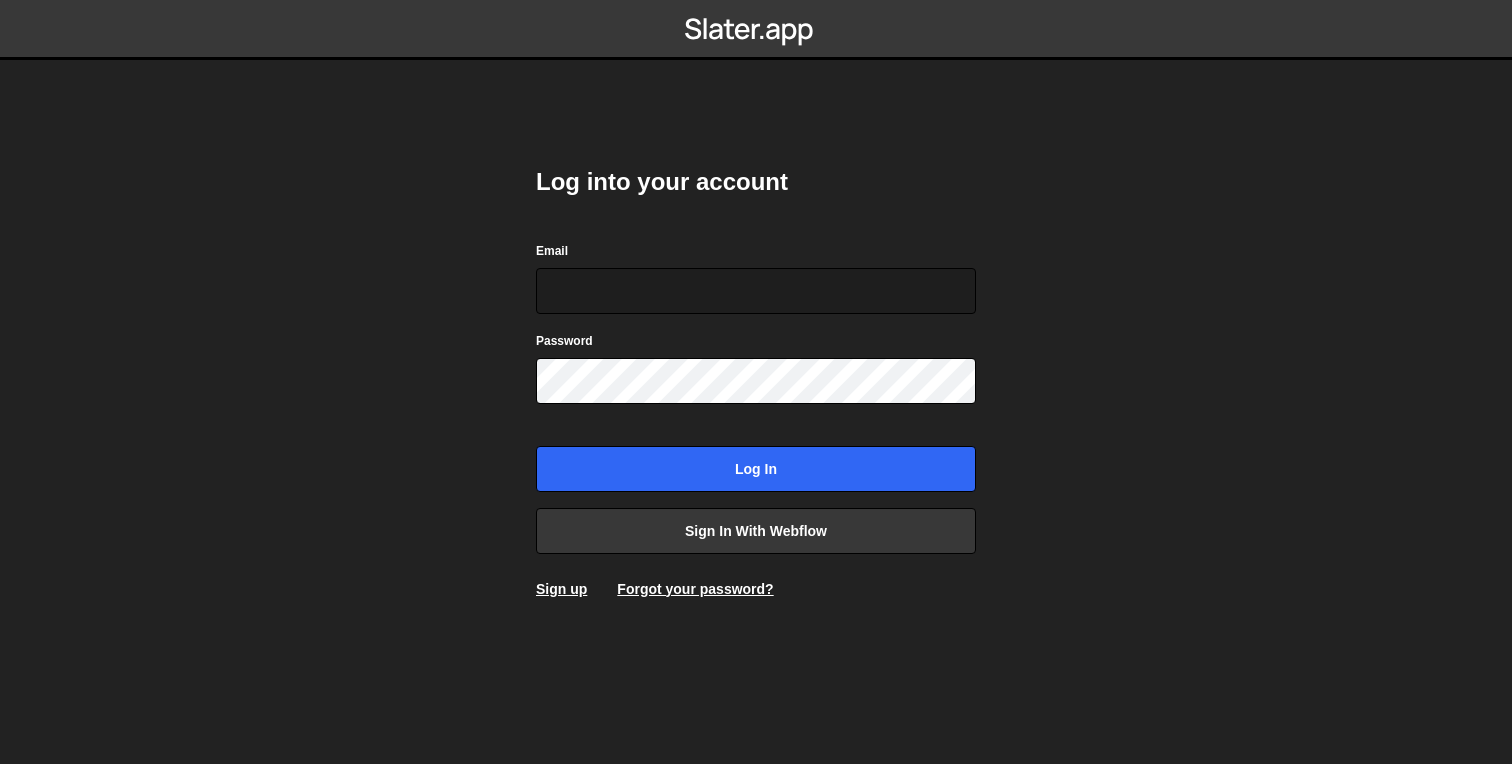 scroll, scrollTop: 0, scrollLeft: 0, axis: both 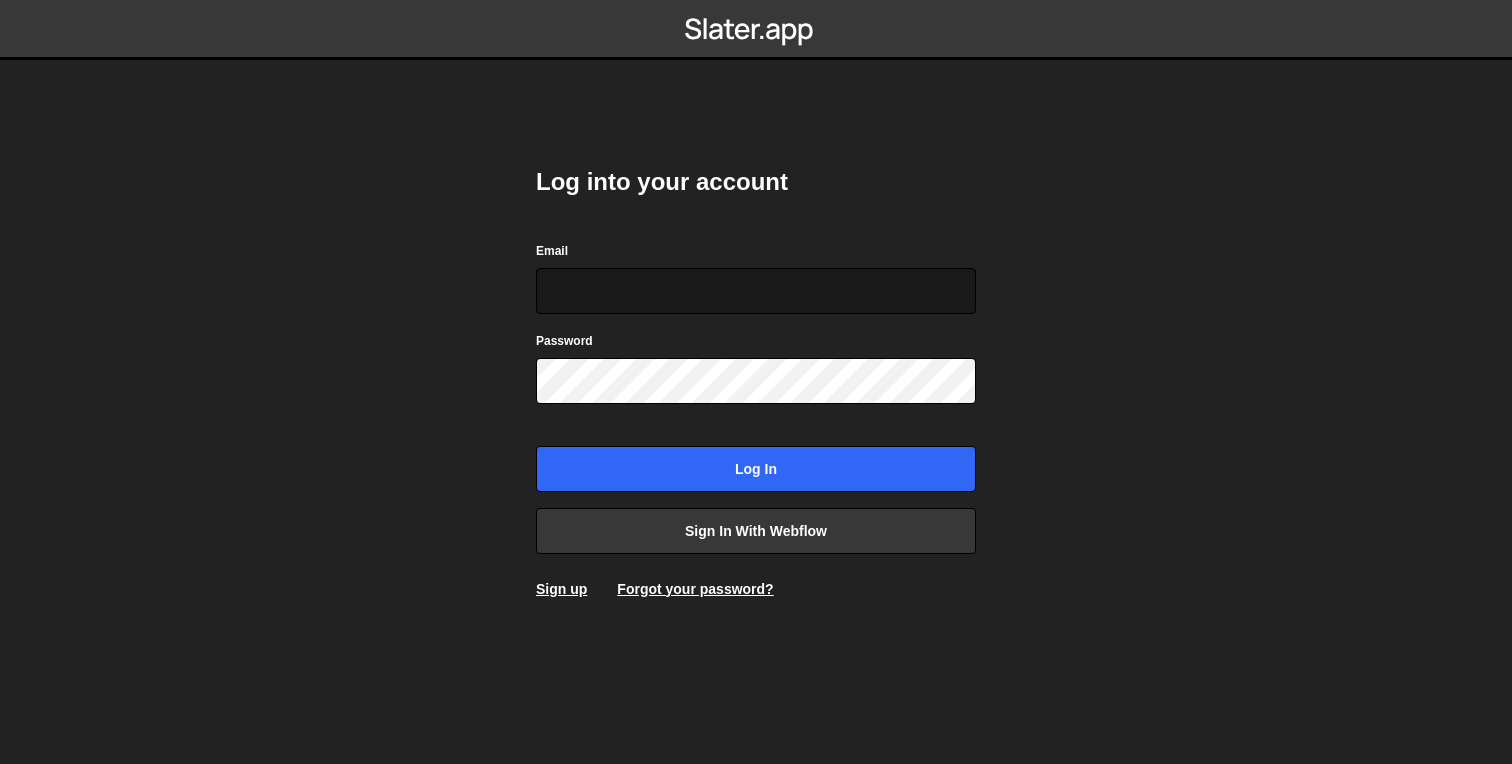 click on "Email" at bounding box center (756, 291) 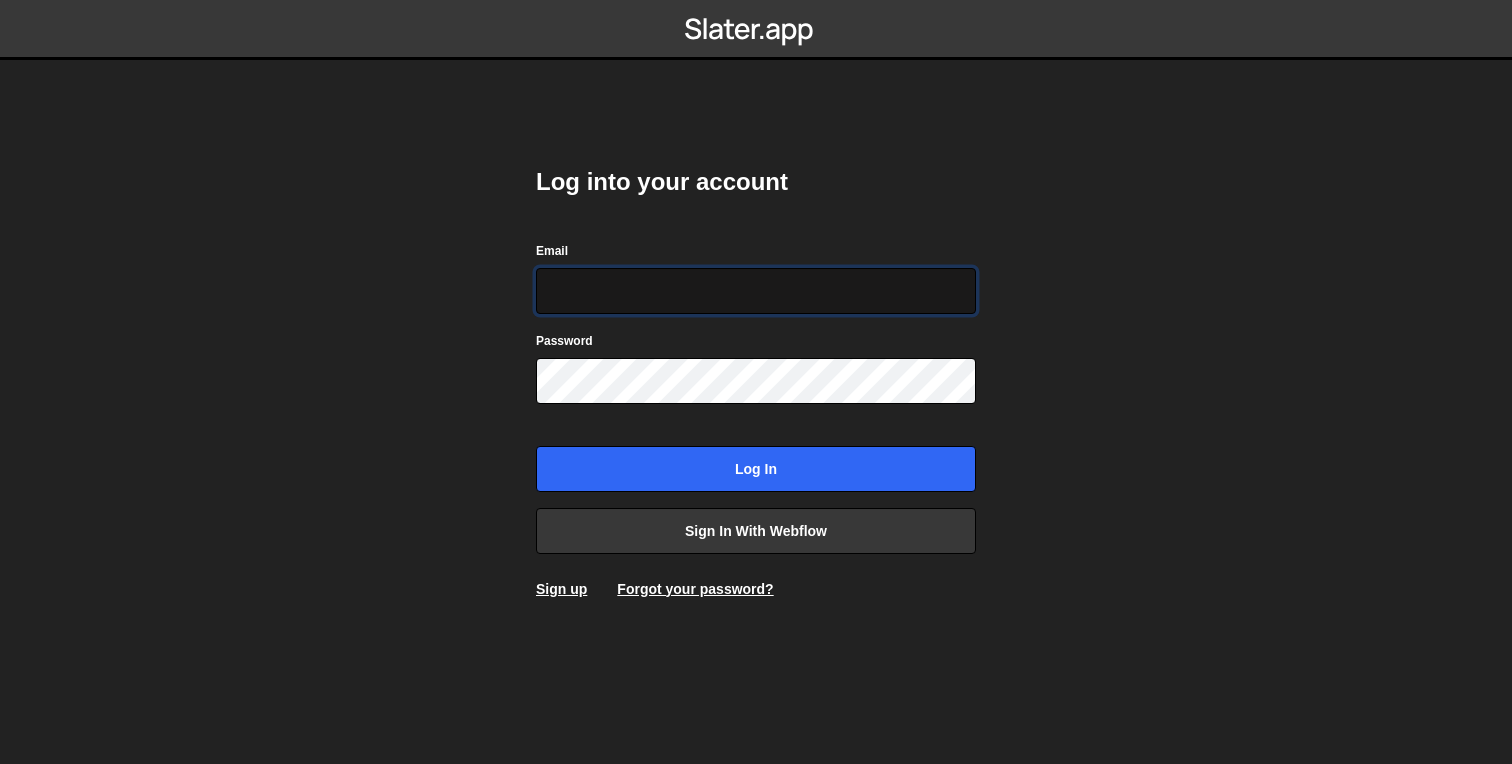 type on "edgar.meier@swordagency.com" 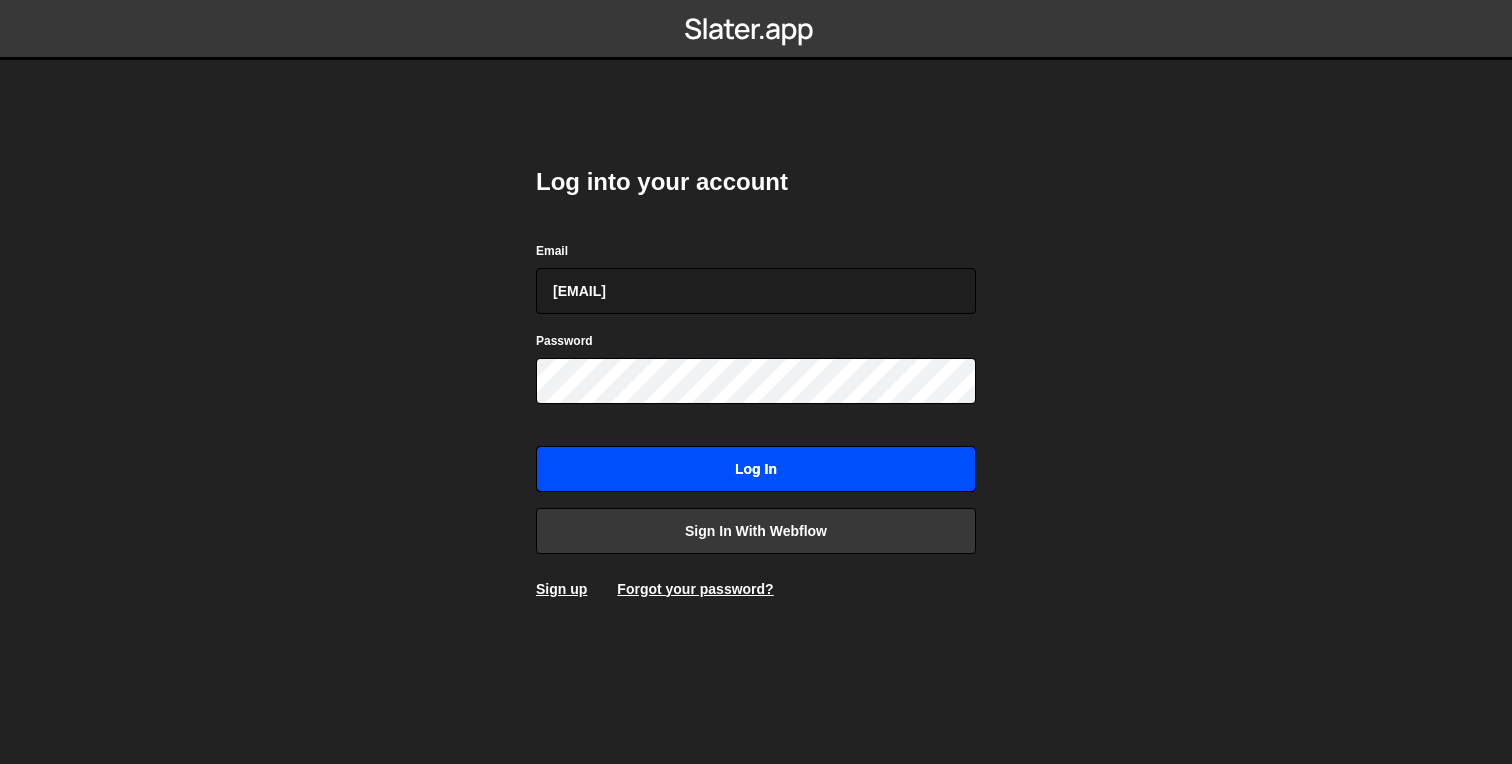 click on "Log in" at bounding box center (756, 469) 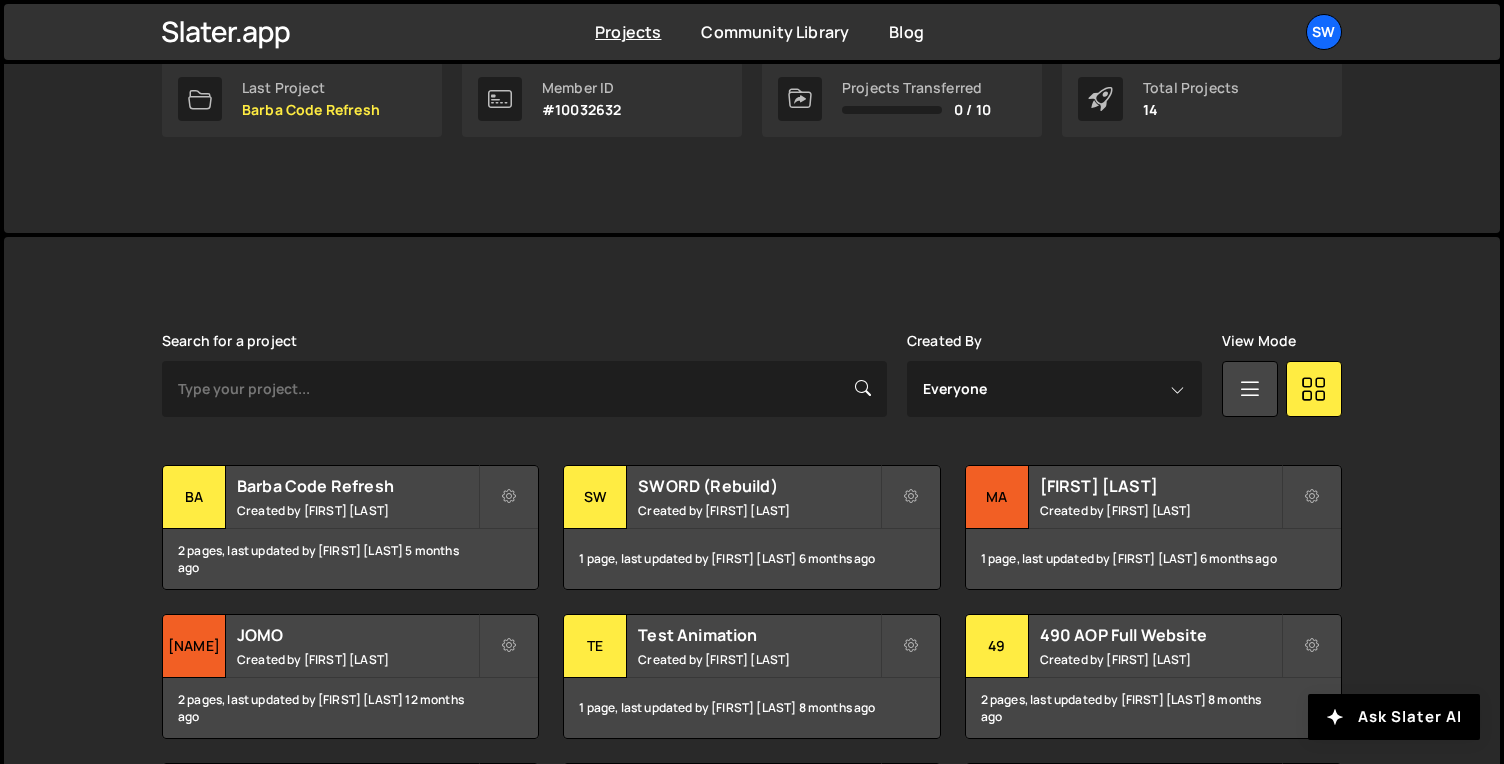 scroll, scrollTop: 503, scrollLeft: 0, axis: vertical 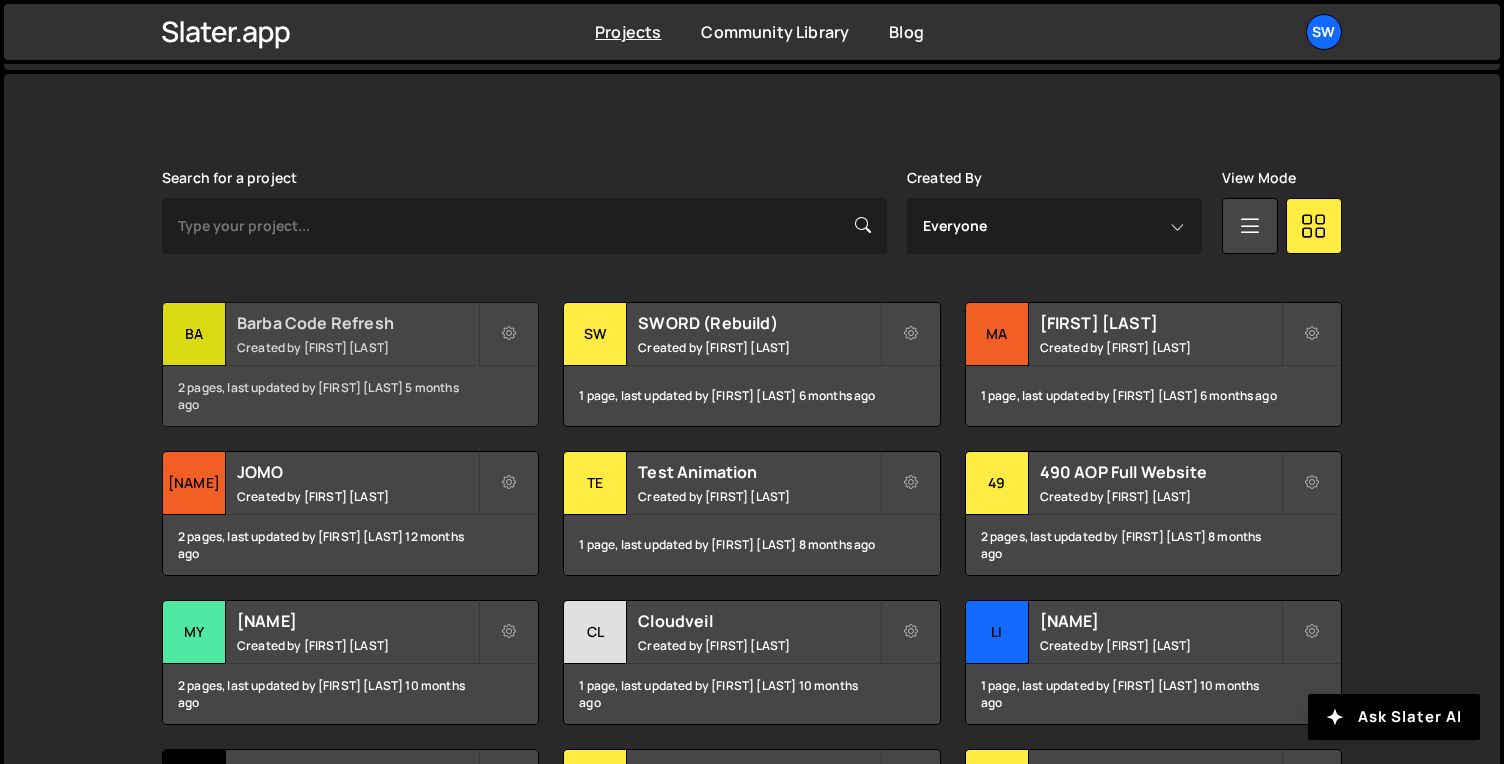 click on "Created by Edgar Meier" at bounding box center (357, 347) 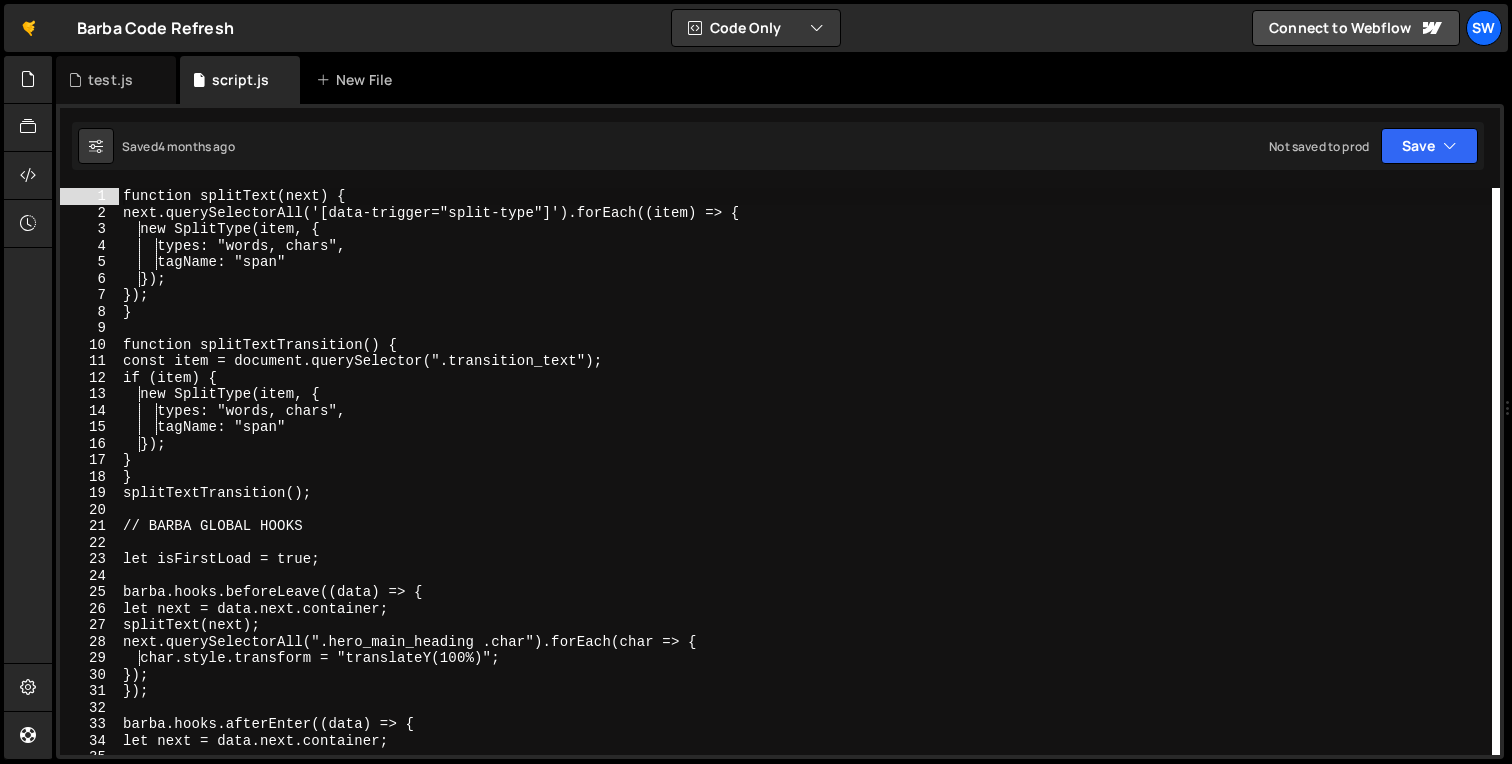 scroll, scrollTop: 0, scrollLeft: 0, axis: both 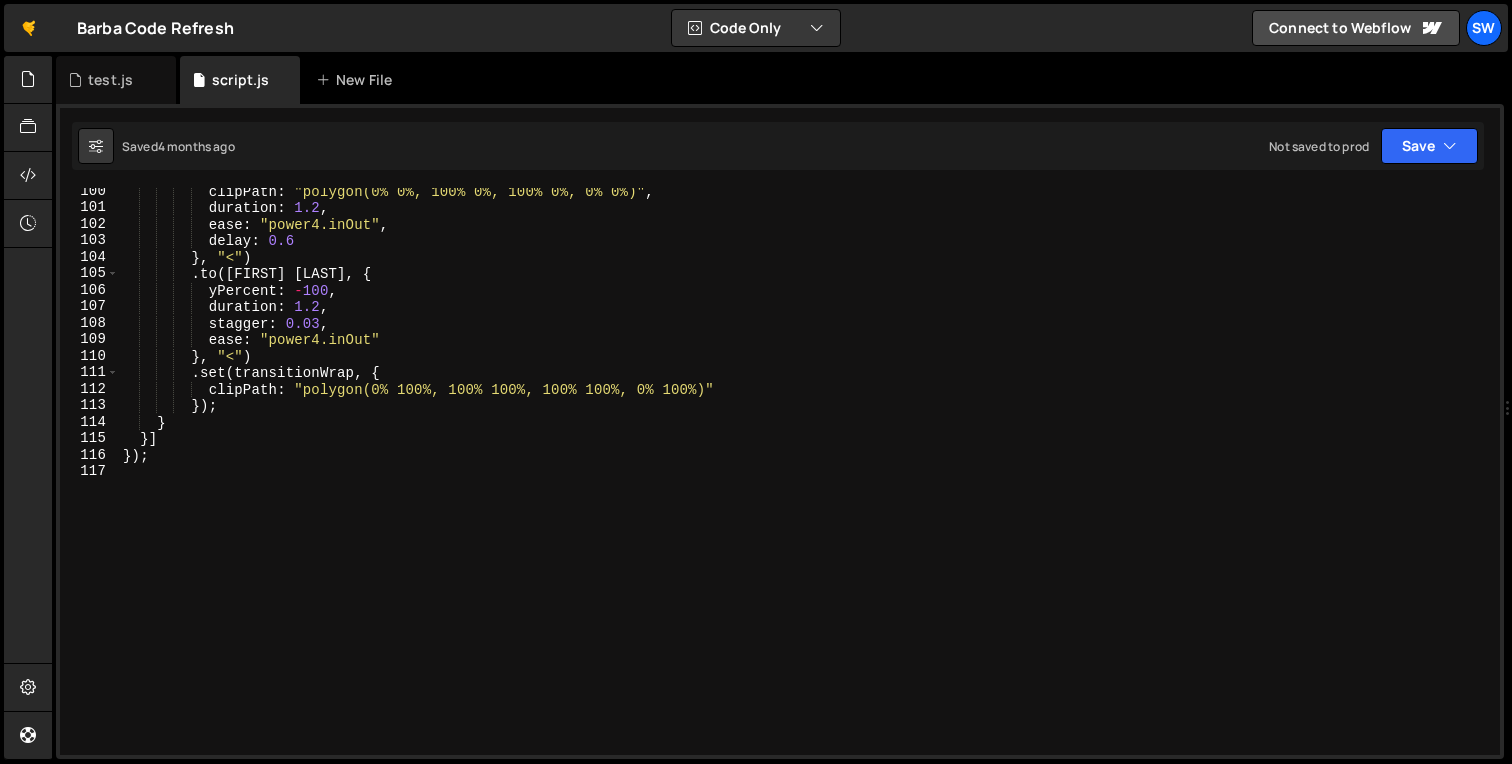 click on "clipPath :   "polygon(0% 0%, 100% 0%, 100% 0%, 0% 0%)" ,                duration :   1.2 ,                ease :   "power4.inOut" ,                delay :   0.6             } ,   "<" )             . to ( heroChars ,   {                yPercent :   - 100 ,                duration :   1.2 ,                stagger :   0.03 ,                ease :   "power4.inOut"             } ,   "<" )             . set ( transitionWrap ,   {                clipPath :   "polygon(0% 100%, 100% 100%, 100% 100%, 0% 100%)"             }) ;       }    }] }) ;" at bounding box center [805, 483] 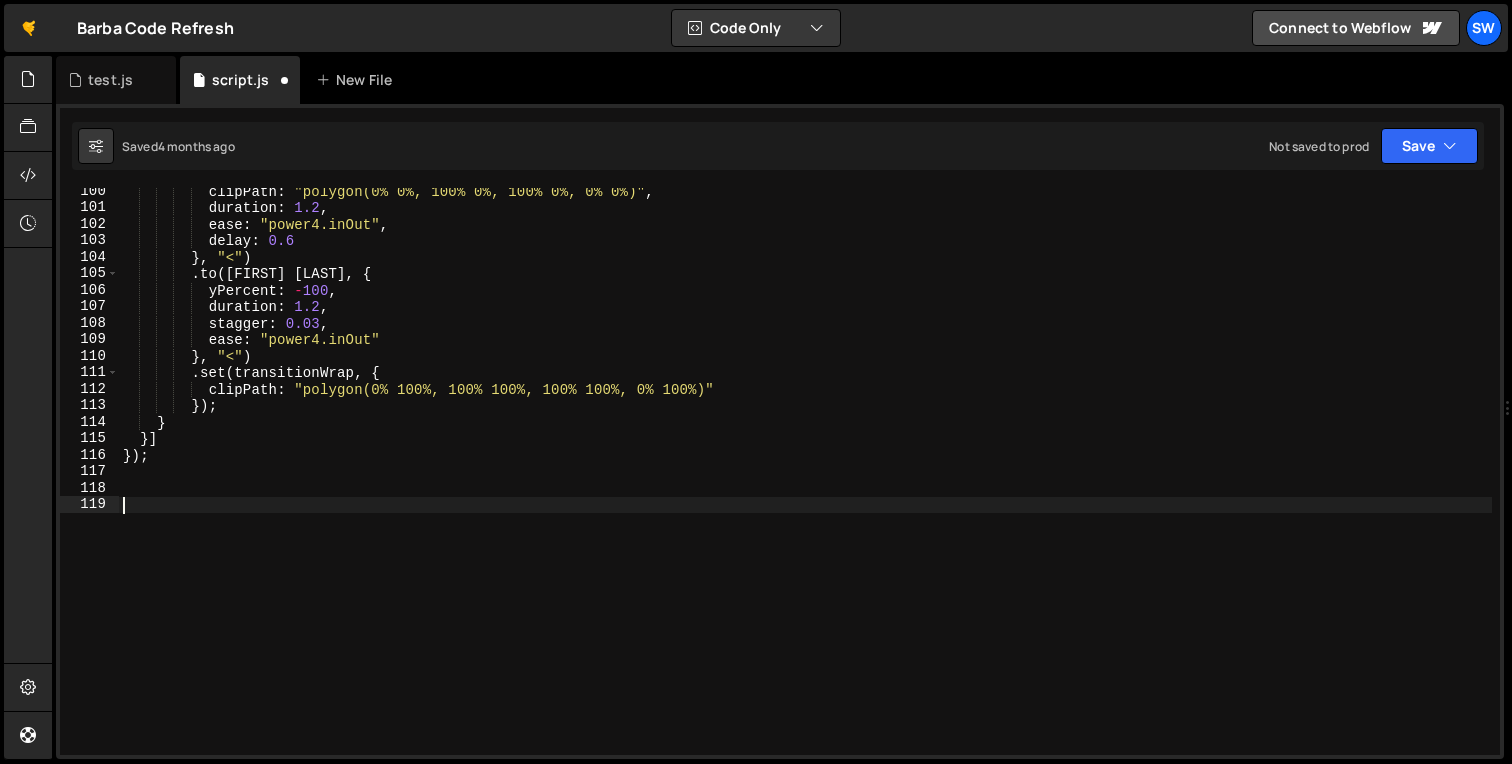 paste on ");" 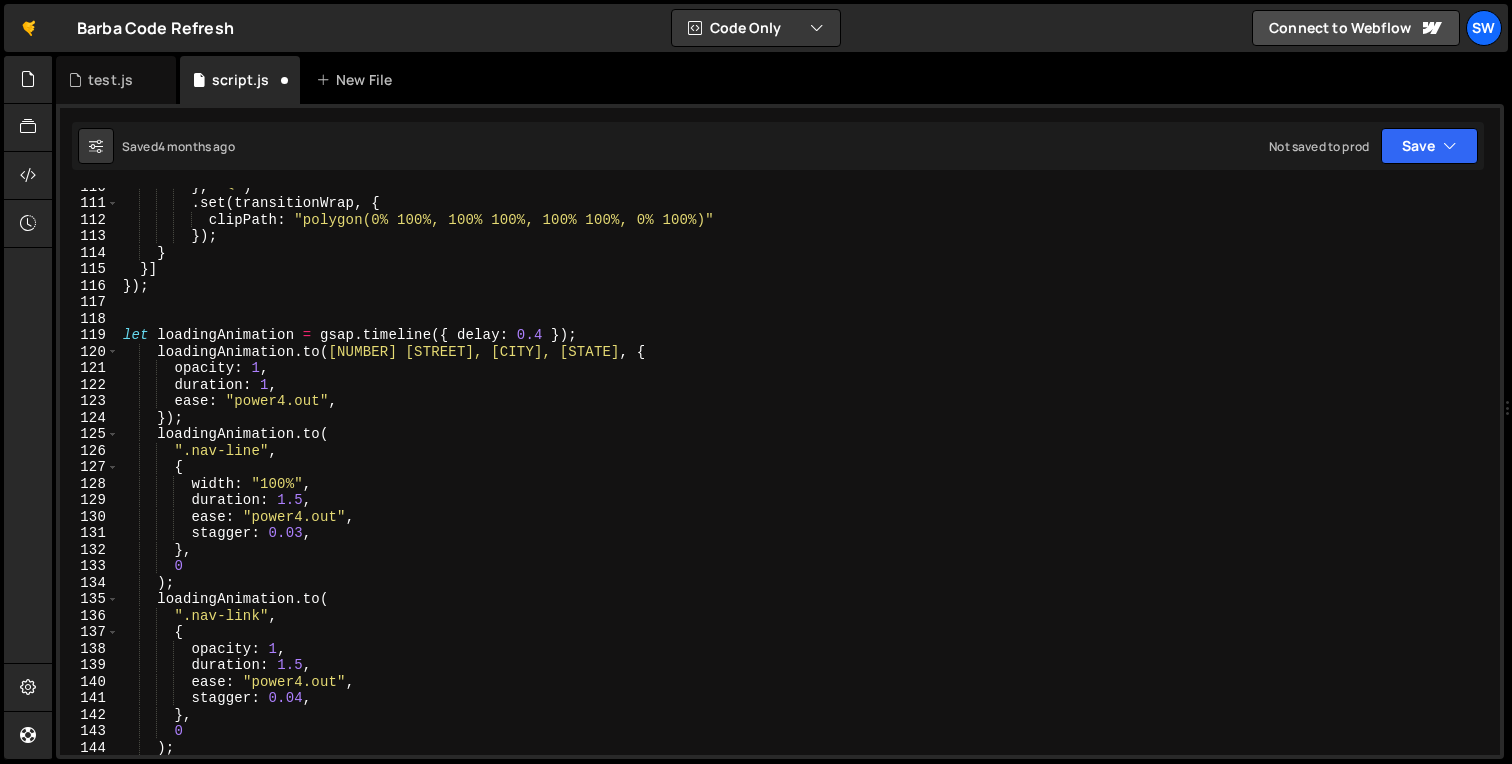 scroll, scrollTop: 1803, scrollLeft: 0, axis: vertical 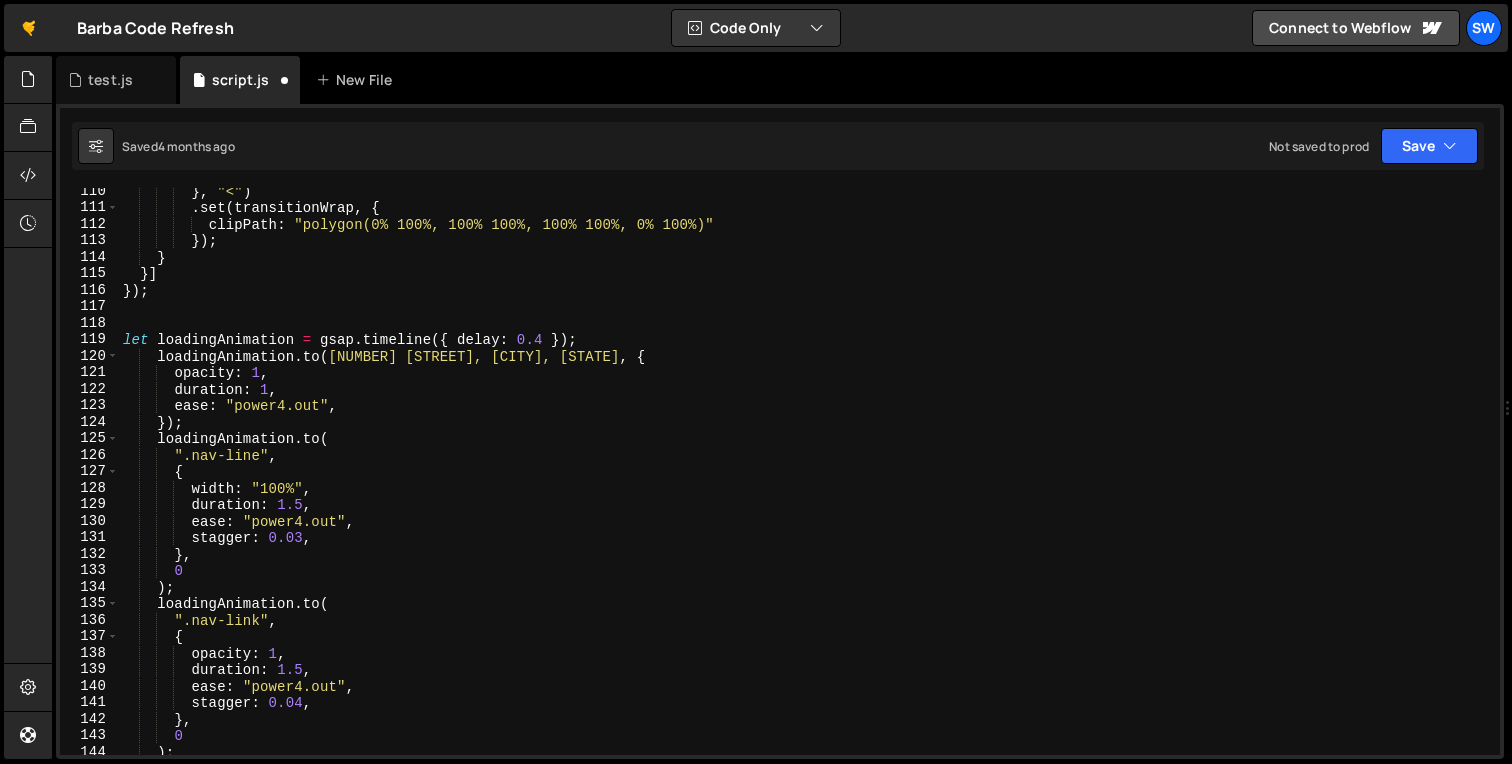 click on "} ,   "<" )             . set ( transitionWrap ,   {                clipPath :   "polygon(0% 100%, 100% 100%, 100% 100%, 0% 100%)"             }) ;       }    }] }) ; let   loadingAnimation   =   gsap . timeline ({   delay :   0.4   }) ;       loadingAnimation . to ( ".nav-subhead-content" ,   {          opacity :   1 ,          duration :   1 ,          ease :   "power4.out" ,       }) ;       loadingAnimation . to (          ".nav-line" ,          {             width :   "100%" ,             duration :   1.5 ,             ease :   "power4.out" ,             stagger :   0.03 ,          } ,          0       ) ;       loadingAnimation . to (          ".nav-link" ,          {             opacity :   1 ,             duration :   1.5 ,             ease :   "power4.out" ,             stagger :   0.04 ,          } ,          0       ) ;       loadingAnimation . to (" at bounding box center (805, 483) 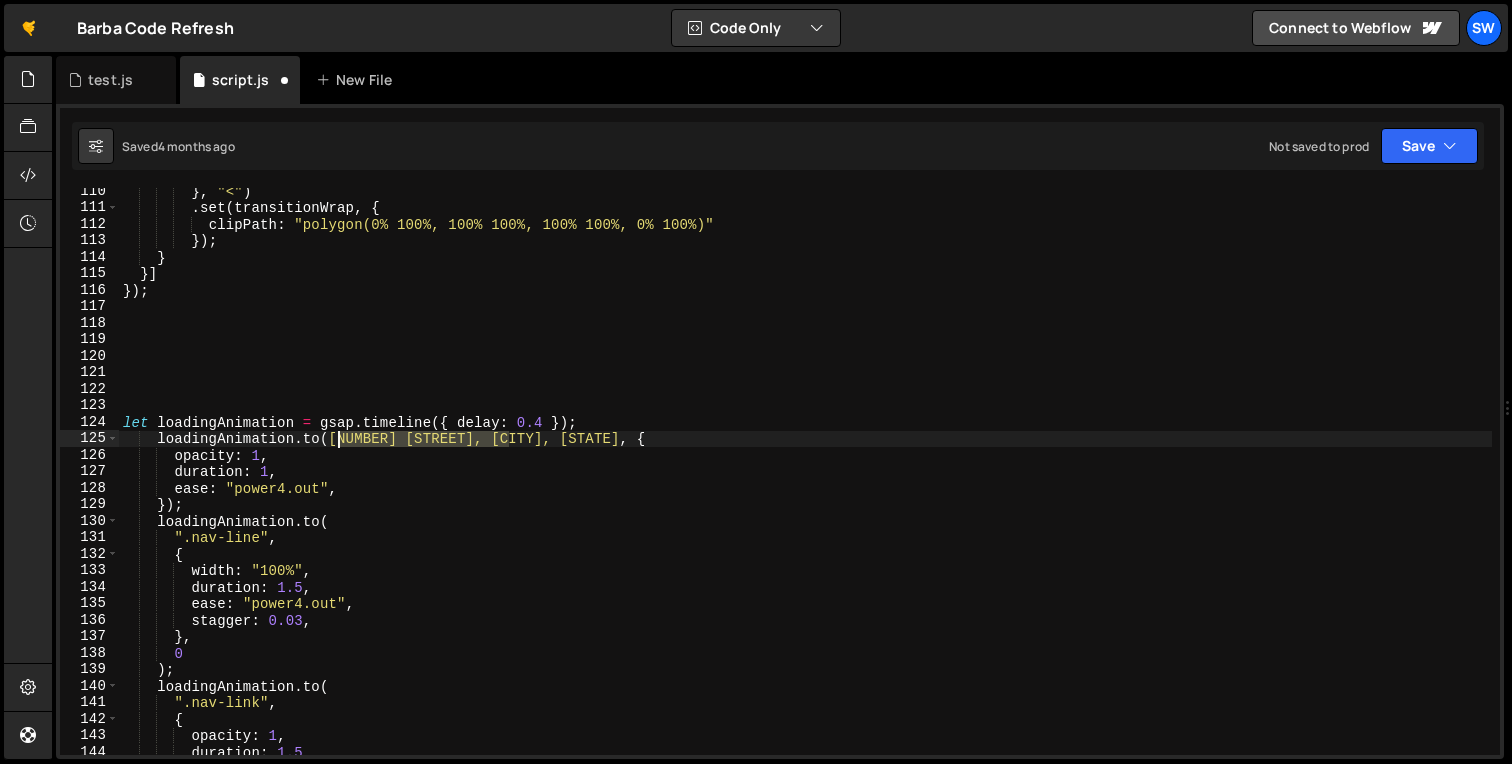drag, startPoint x: 507, startPoint y: 438, endPoint x: 342, endPoint y: 436, distance: 165.01212 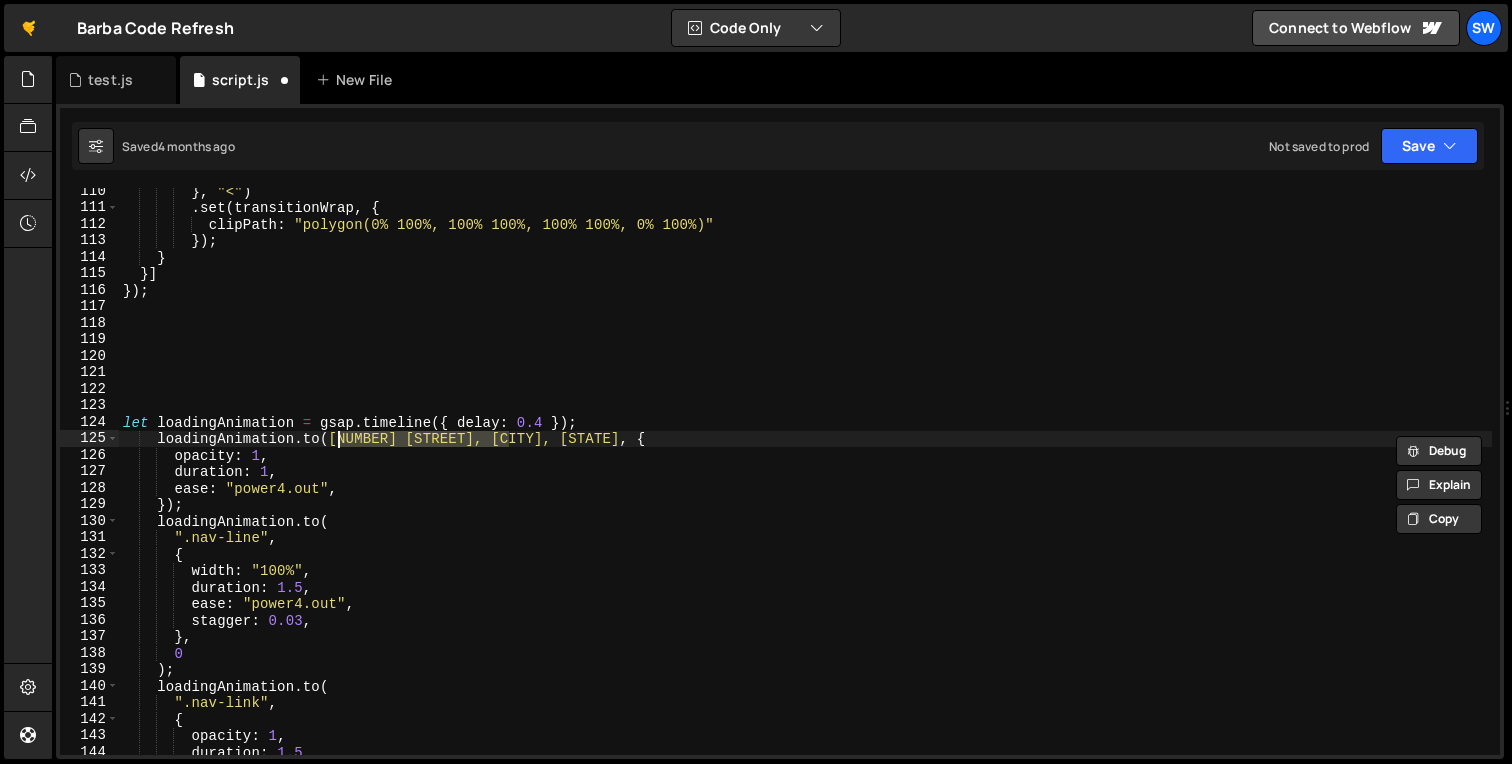 click on "} ,   "<" )             . set ( transitionWrap ,   {                clipPath :   "polygon(0% 100%, 100% 100%, 100% 100%, 0% 100%)"             }) ;       }    }] }) ; let   loadingAnimation   =   gsap . timeline ({   delay :   0.4   }) ;       loadingAnimation . to ( ".nav-subhead-content" ,   {          opacity :   1 ,          duration :   1 ,          ease :   "power4.out" ,       }) ;       loadingAnimation . to (          ".nav-line" ,          {             width :   "100%" ,             duration :   1.5 ,             ease :   "power4.out" ,             stagger :   0.03 ,          } ,          0       ) ;       loadingAnimation . to (          ".nav-link" ,          {             opacity :   1 ,             duration :   1.5 ,             ease :   "power4.out" ," at bounding box center (805, 483) 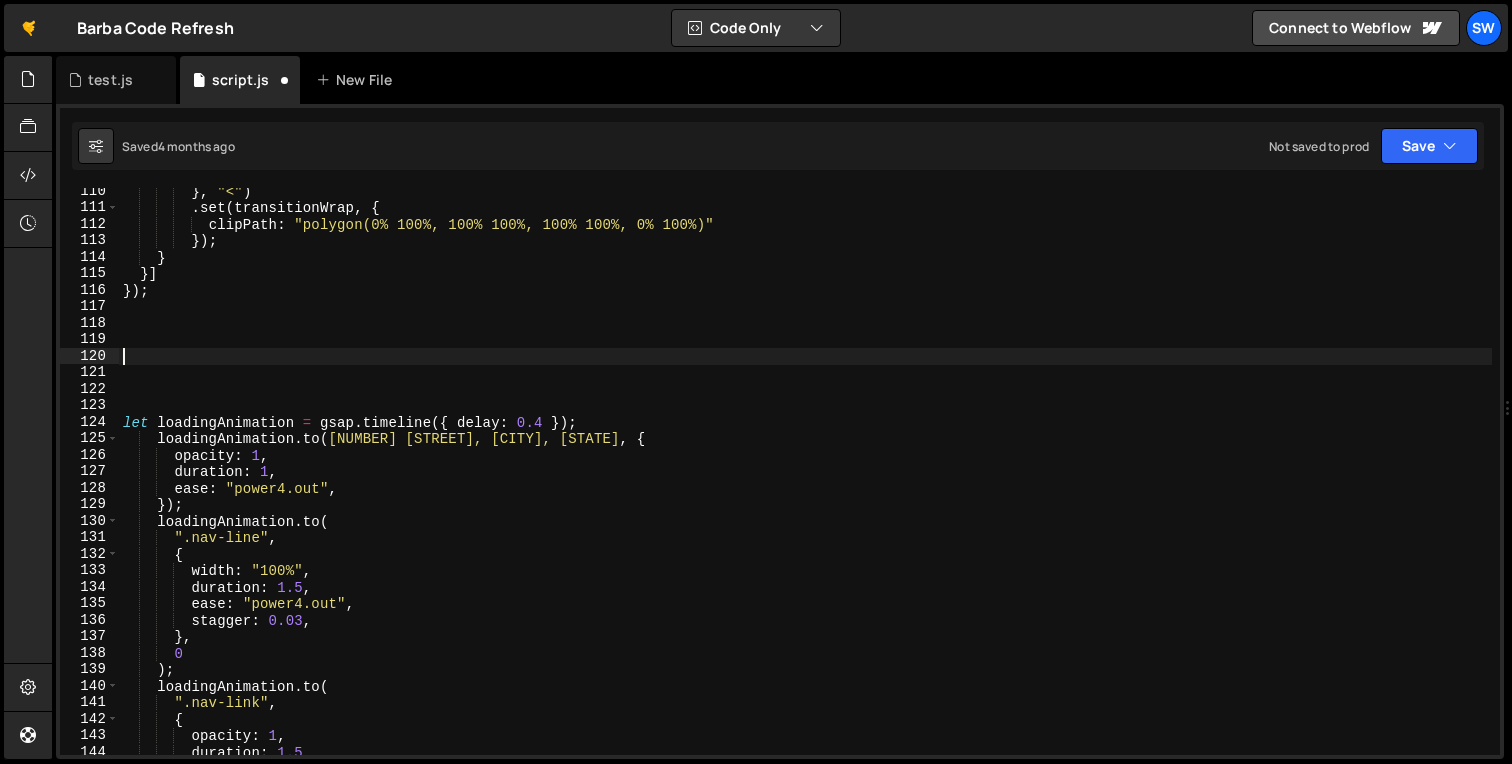 paste on ".nav-subhead-content" 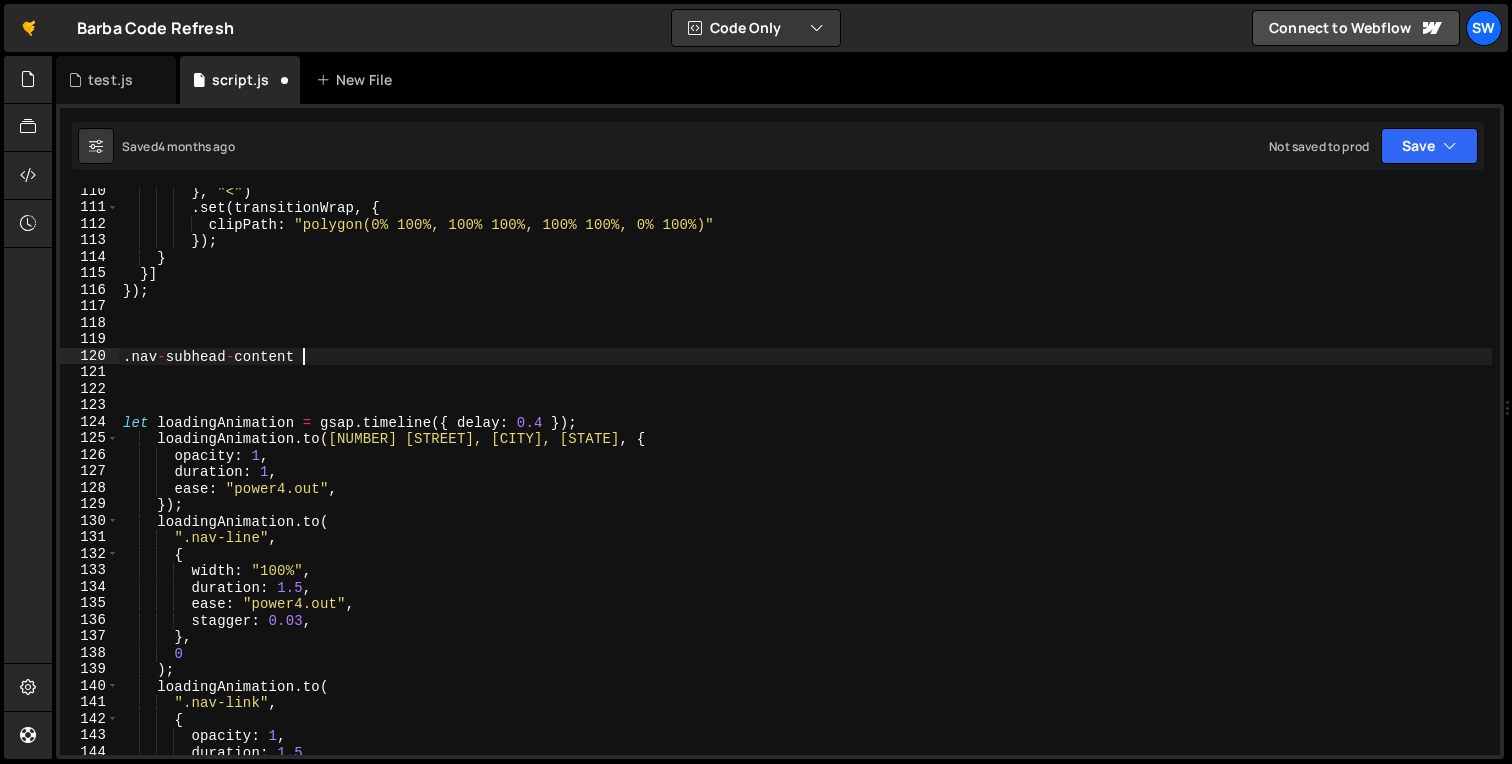 scroll, scrollTop: 0, scrollLeft: 11, axis: horizontal 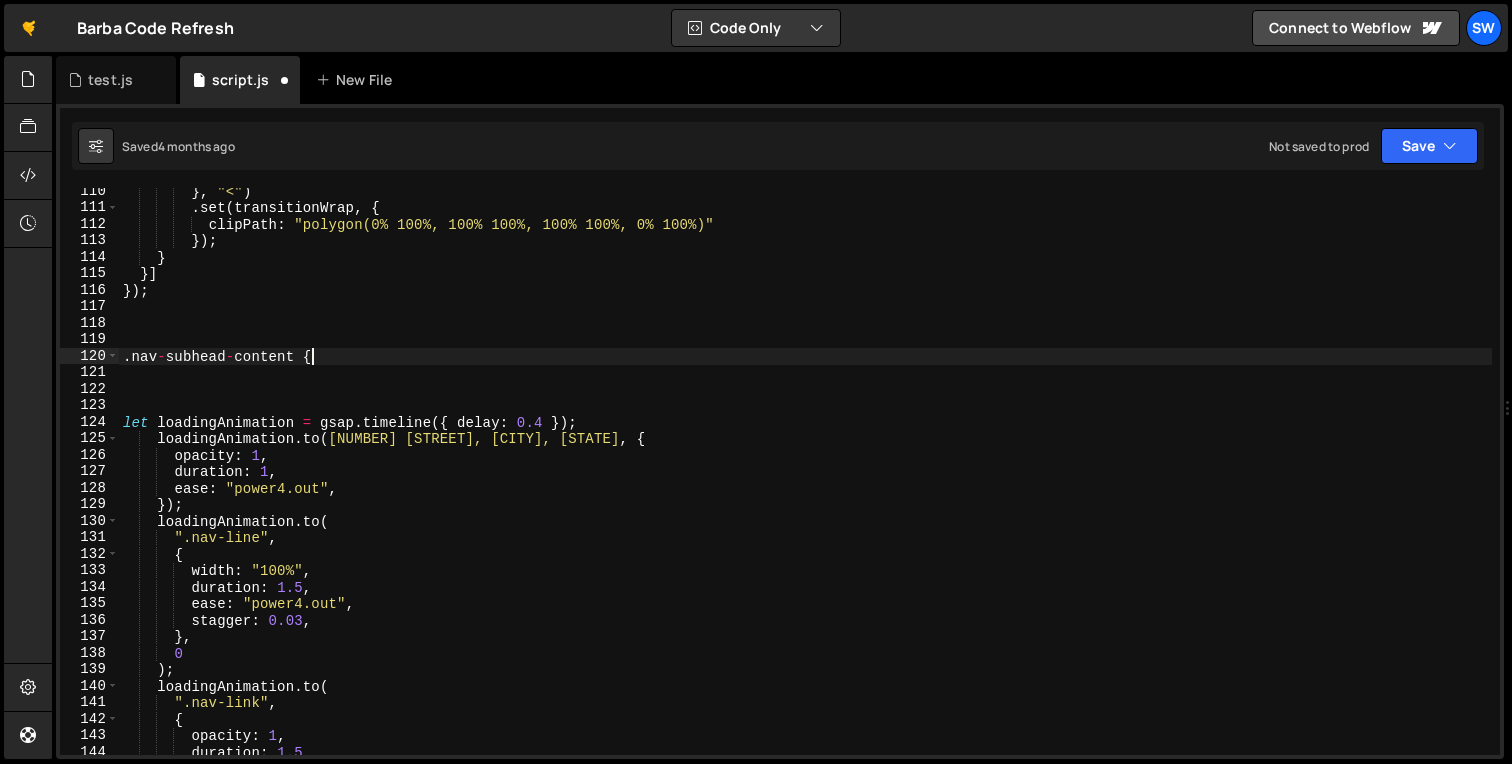 type on ".nav-subhead-content {}" 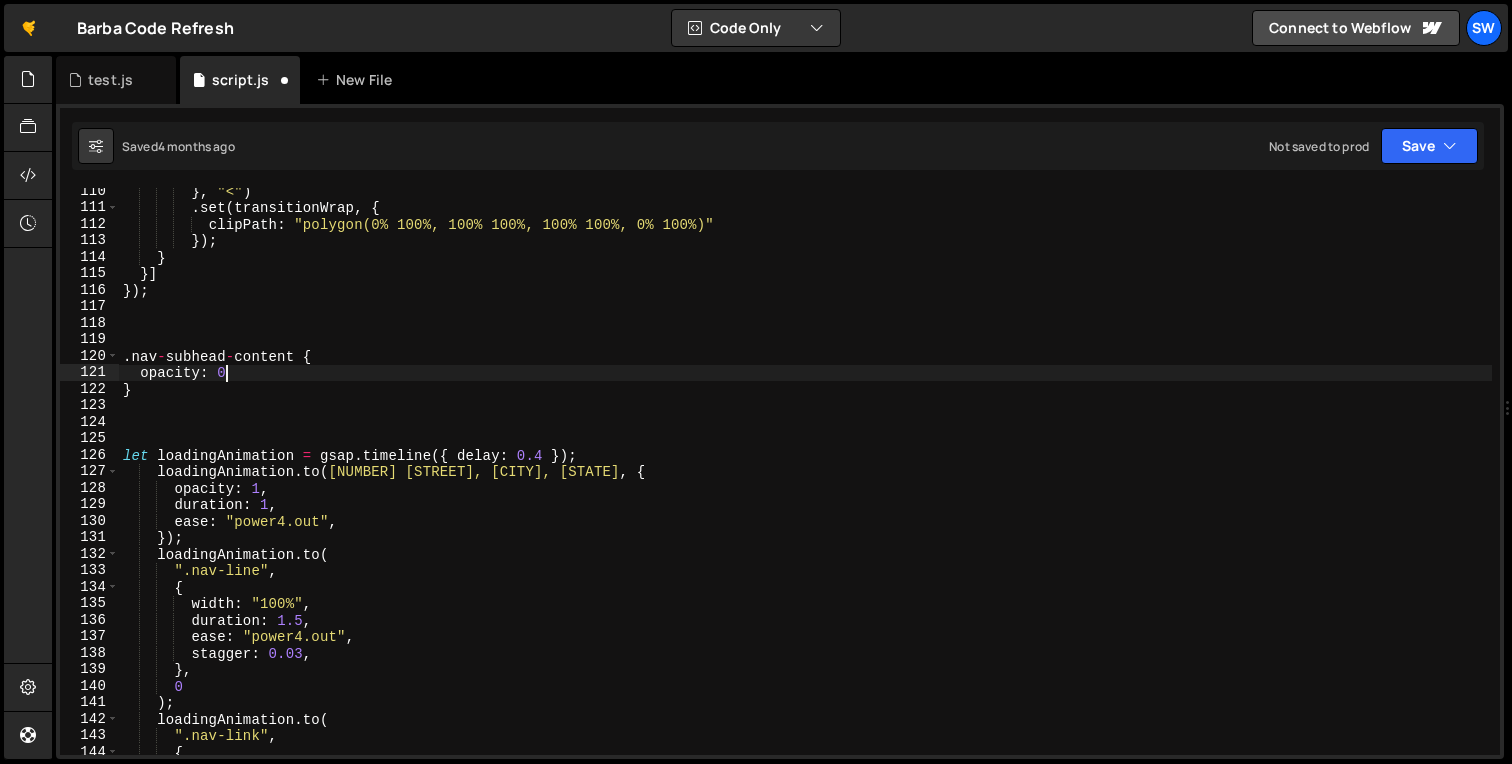 scroll, scrollTop: 0, scrollLeft: 6, axis: horizontal 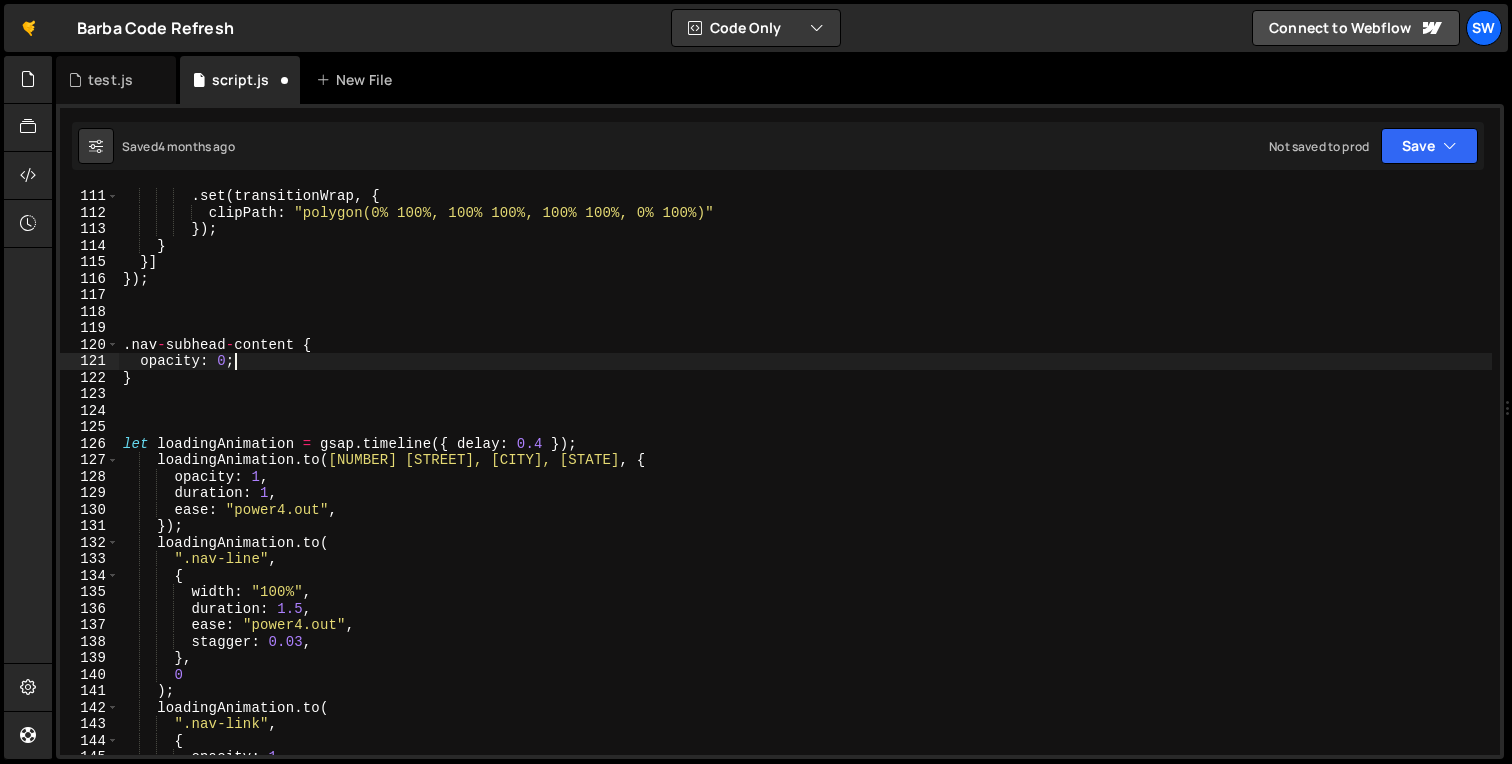 click on ". set ( transitionWrap ,   {                clipPath :   "polygon(0% 100%, 100% 100%, 100% 100%, 0% 100%)"             }) ;       }    }] }) ; . nav - subhead - content   {    opacity :   0 ; } let   loadingAnimation   =   gsap . timeline ({   delay :   0.4   }) ;       loadingAnimation . to ( ".nav-subhead-content" ,   {          opacity :   1 ,          duration :   1 ,          ease :   "power4.out" ,       }) ;       loadingAnimation . to (          ".nav-line" ,          {             width :   "100%" ,             duration :   1.5 ,             ease :   "power4.out" ,             stagger :   0.03 ,          } ,          0       ) ;       loadingAnimation . to (          ".nav-link" ,          {             opacity :   1 ,             duration :   1.5 ," at bounding box center [805, 488] 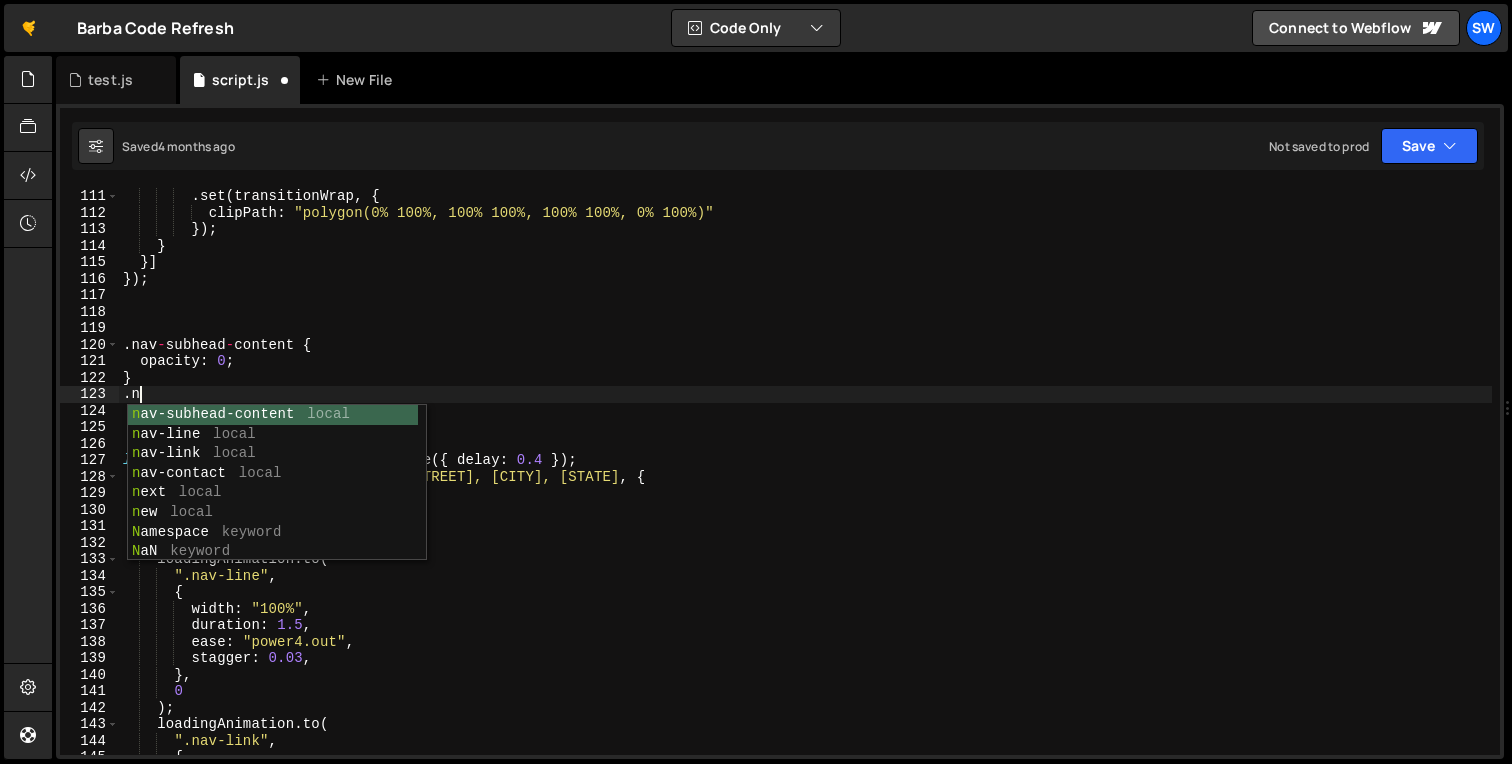 scroll, scrollTop: 0, scrollLeft: 0, axis: both 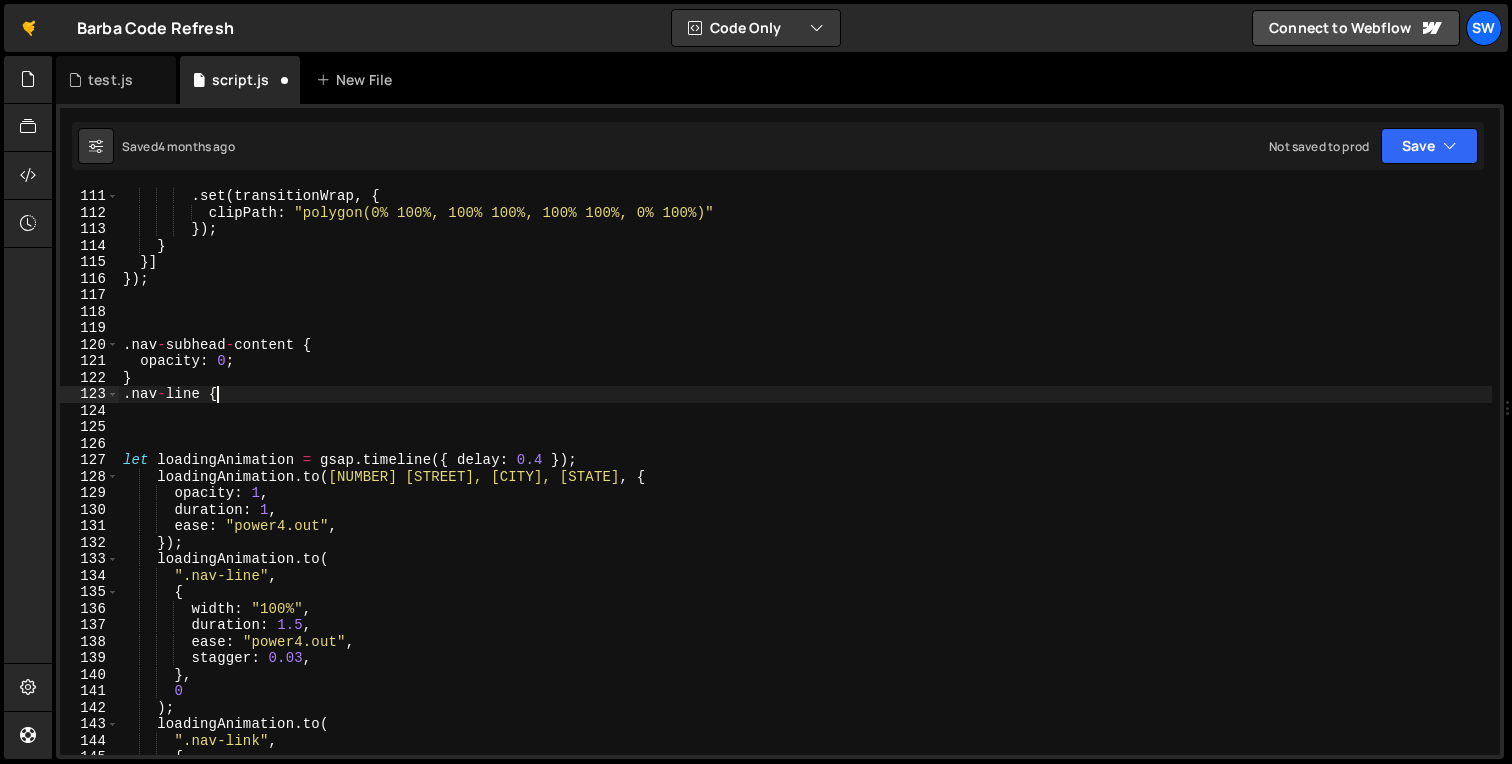 type on ".nav-line {}" 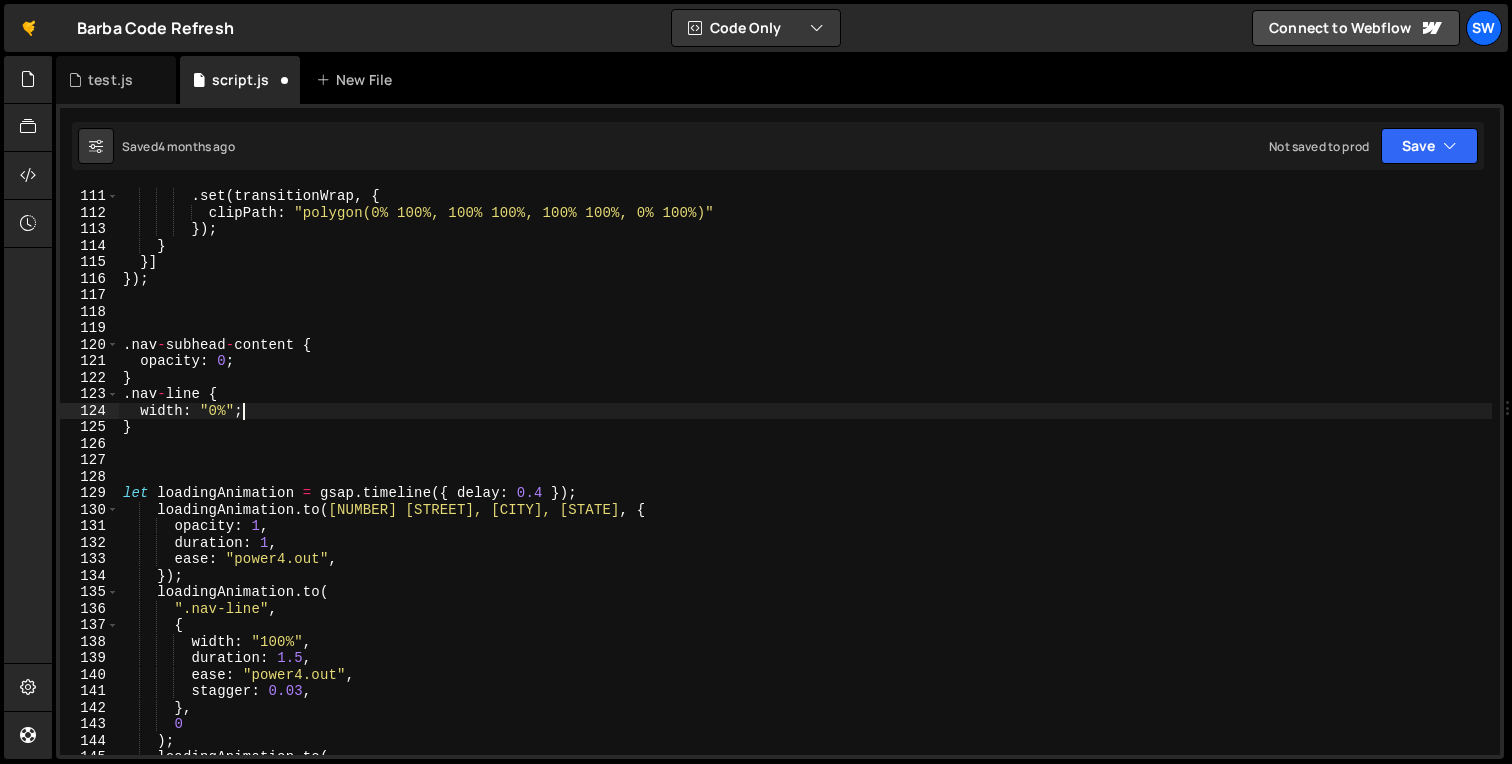 scroll, scrollTop: 0, scrollLeft: 7, axis: horizontal 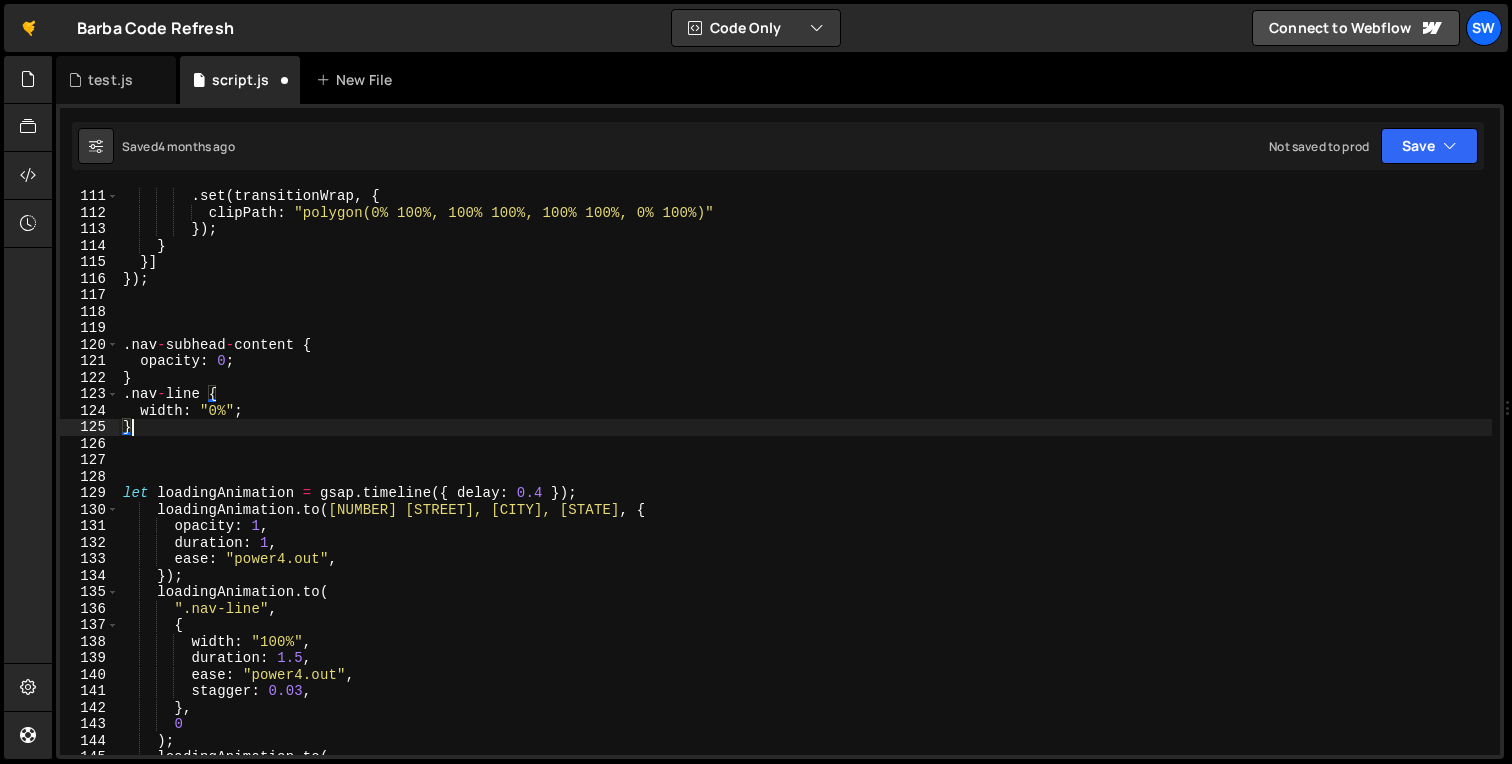click on ". set ( transitionWrap ,   {                clipPath :   "polygon(0% 100%, 100% 100%, 100% 100%, 0% 100%)"             }) ;       }    }] }) ; . nav - subhead - content   {    opacity :   0 ; } . nav - line   {    width :   "0%" ; } let   loadingAnimation   =   gsap . timeline ({   delay :   0.4   }) ;       loadingAnimation . to ( ".nav-subhead-content" ,   {          opacity :   1 ,          duration :   1 ,          ease :   "power4.out" ,       }) ;       loadingAnimation . to (          ".nav-line" ,          {             width :   "100%" ,             duration :   1.5 ,             ease :   "power4.out" ,             stagger :   0.03 ,          } ,          0       ) ;       loadingAnimation . to (          ".nav-link" ," at bounding box center [805, 488] 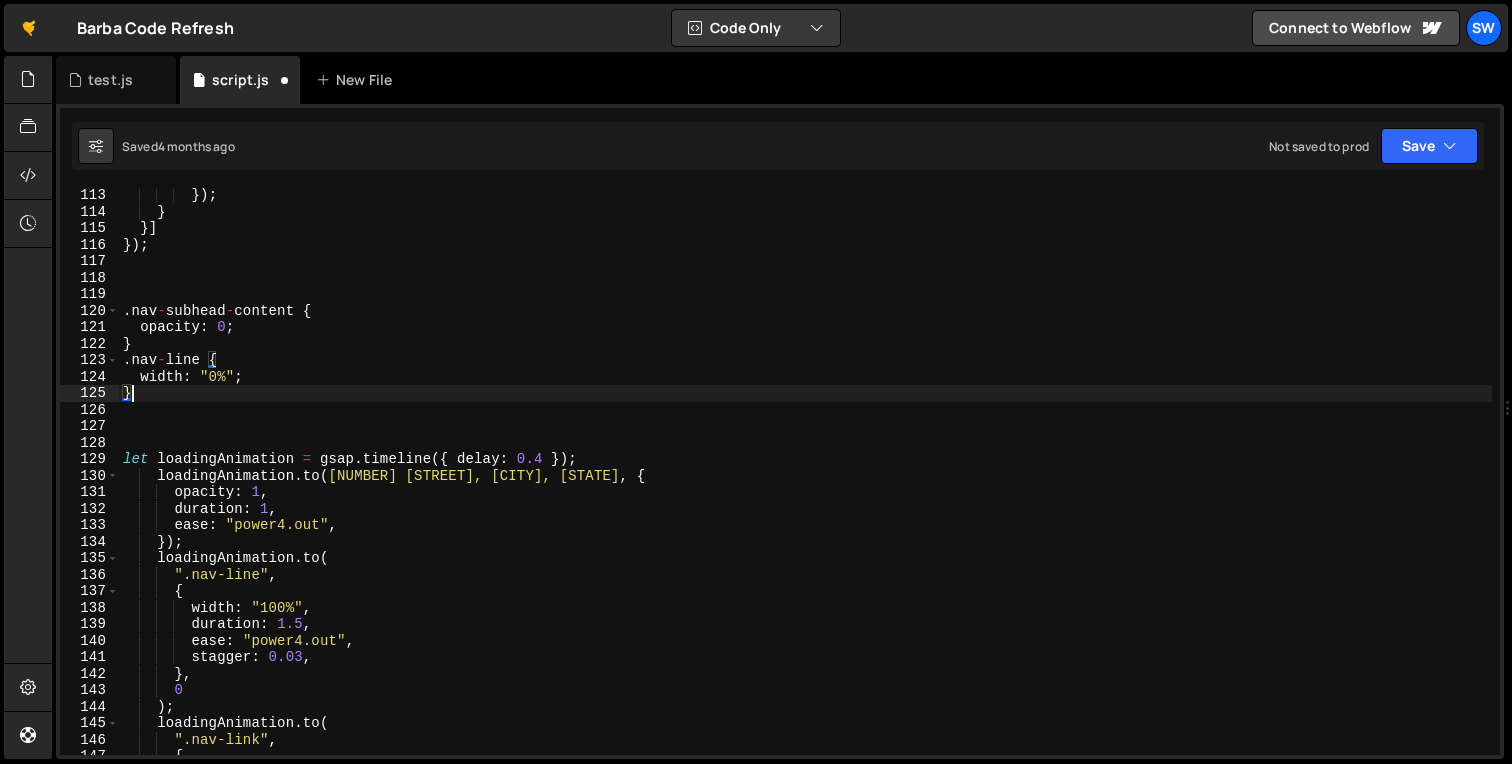 scroll, scrollTop: 1850, scrollLeft: 0, axis: vertical 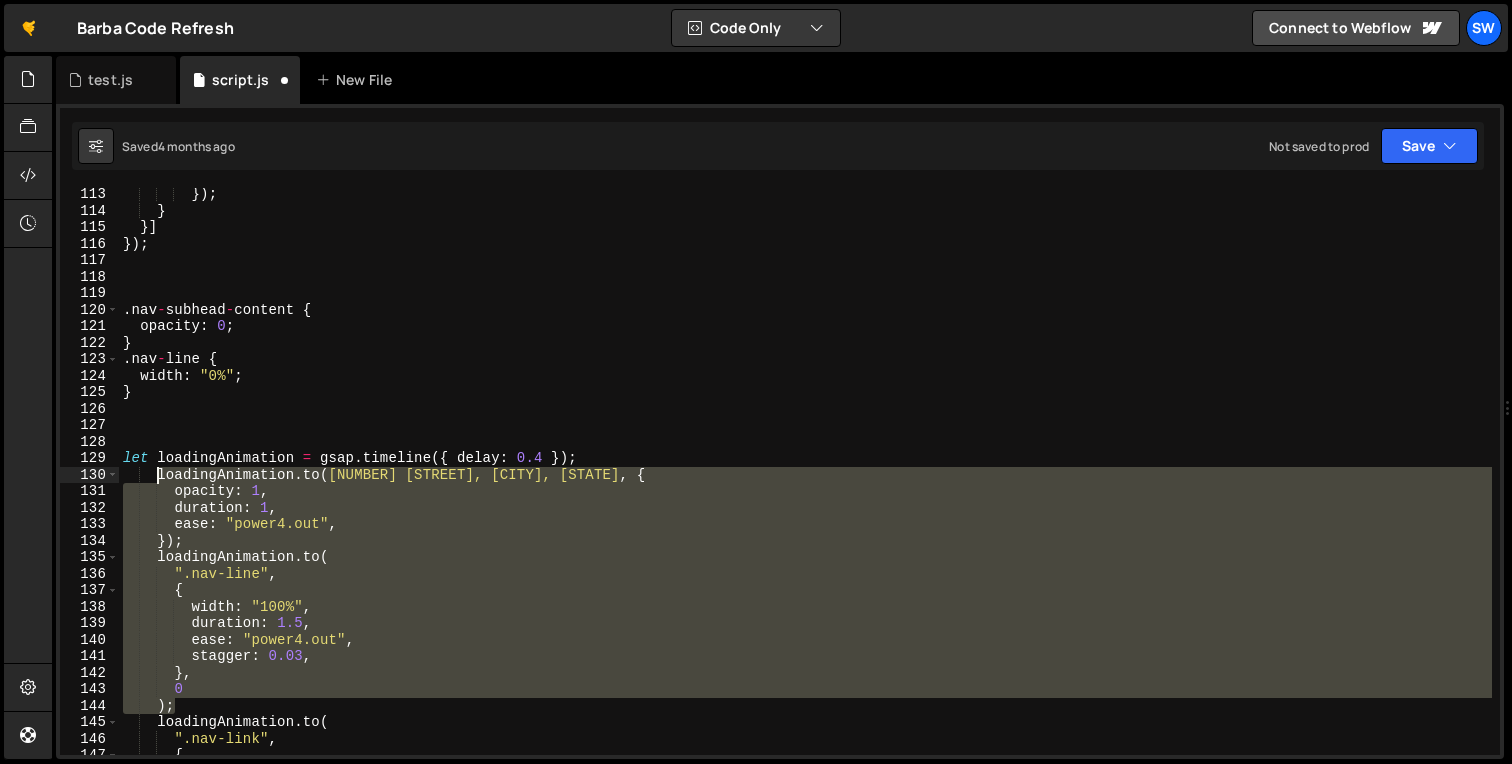 drag, startPoint x: 178, startPoint y: 702, endPoint x: 160, endPoint y: 477, distance: 225.71886 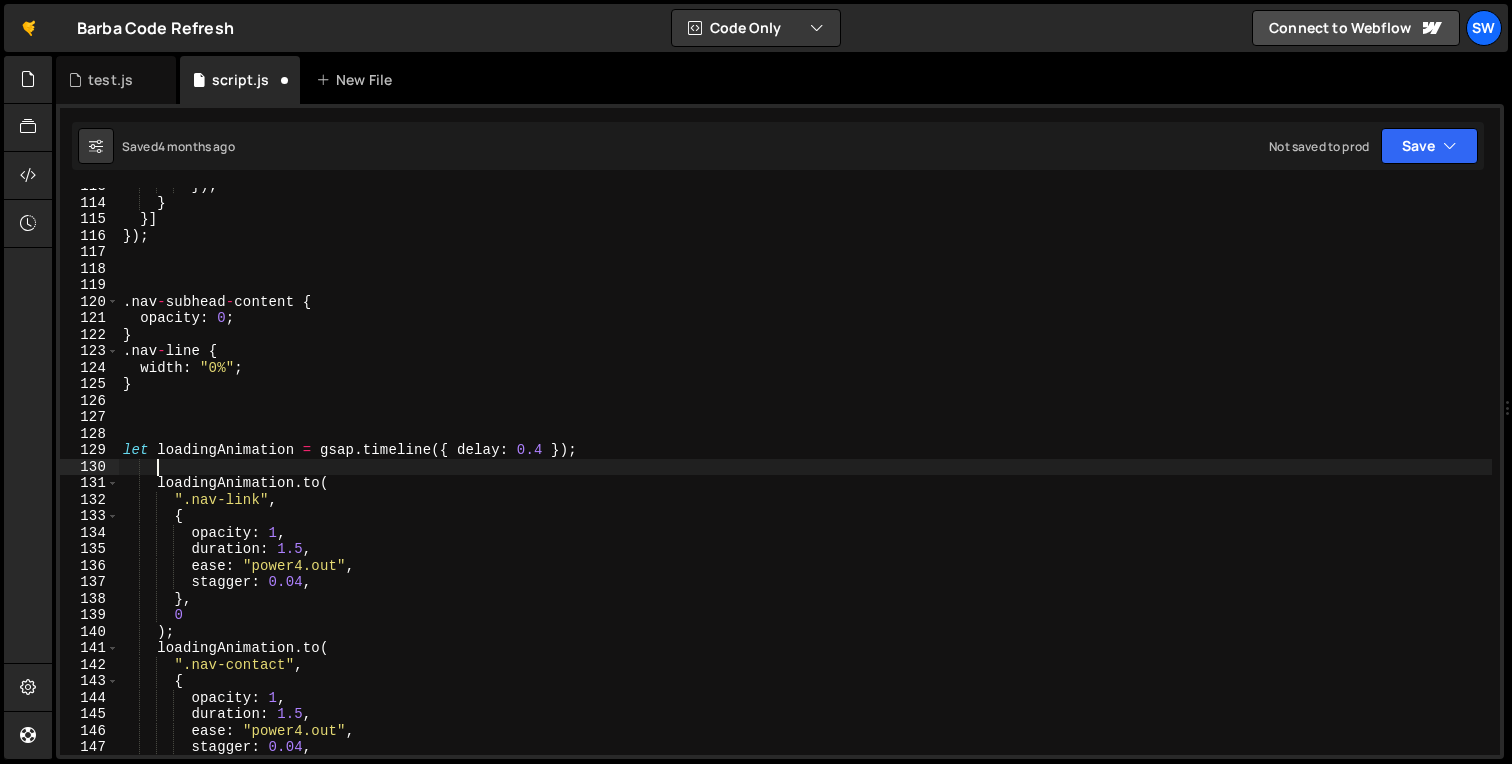 scroll, scrollTop: 1857, scrollLeft: 0, axis: vertical 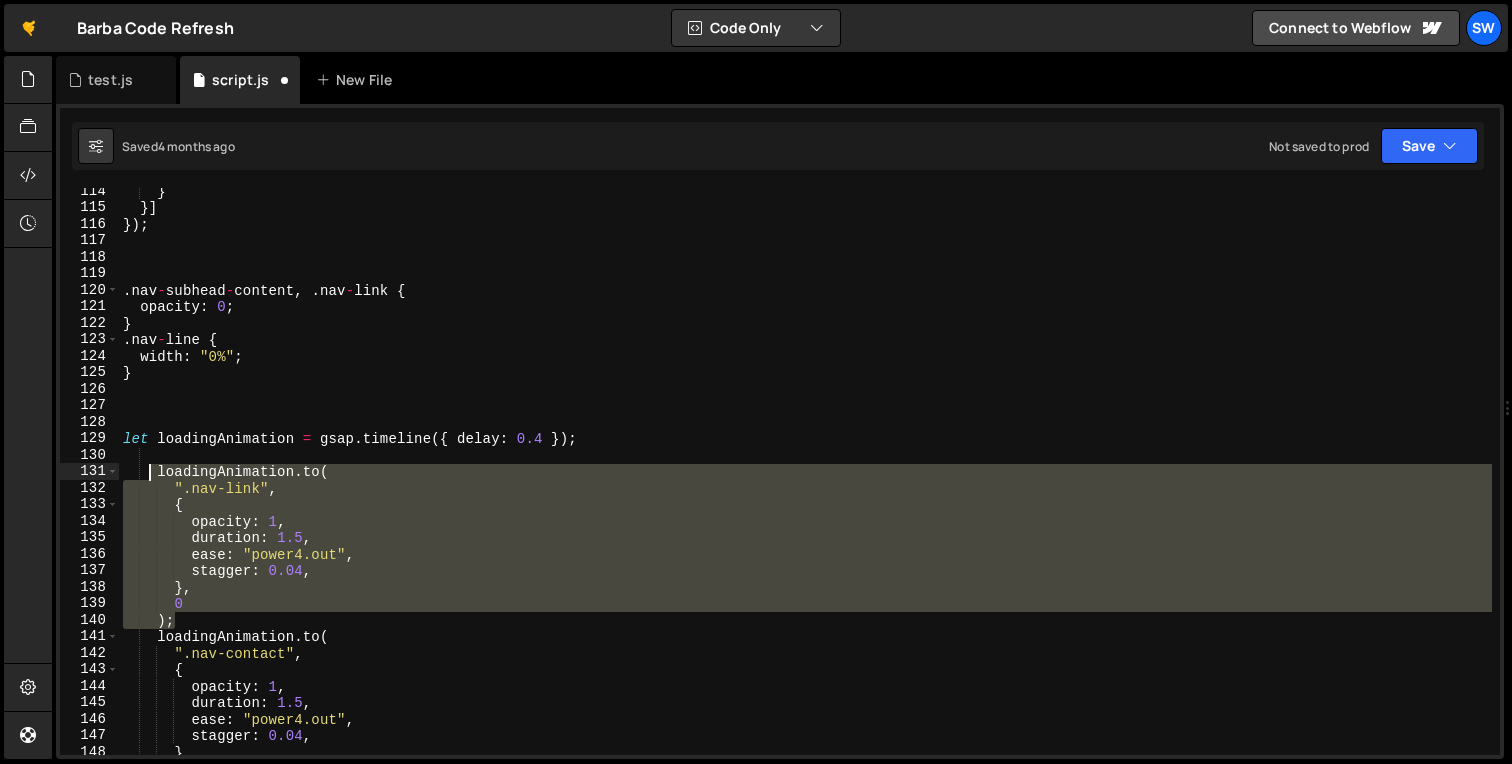 drag, startPoint x: 184, startPoint y: 619, endPoint x: 149, endPoint y: 477, distance: 146.24979 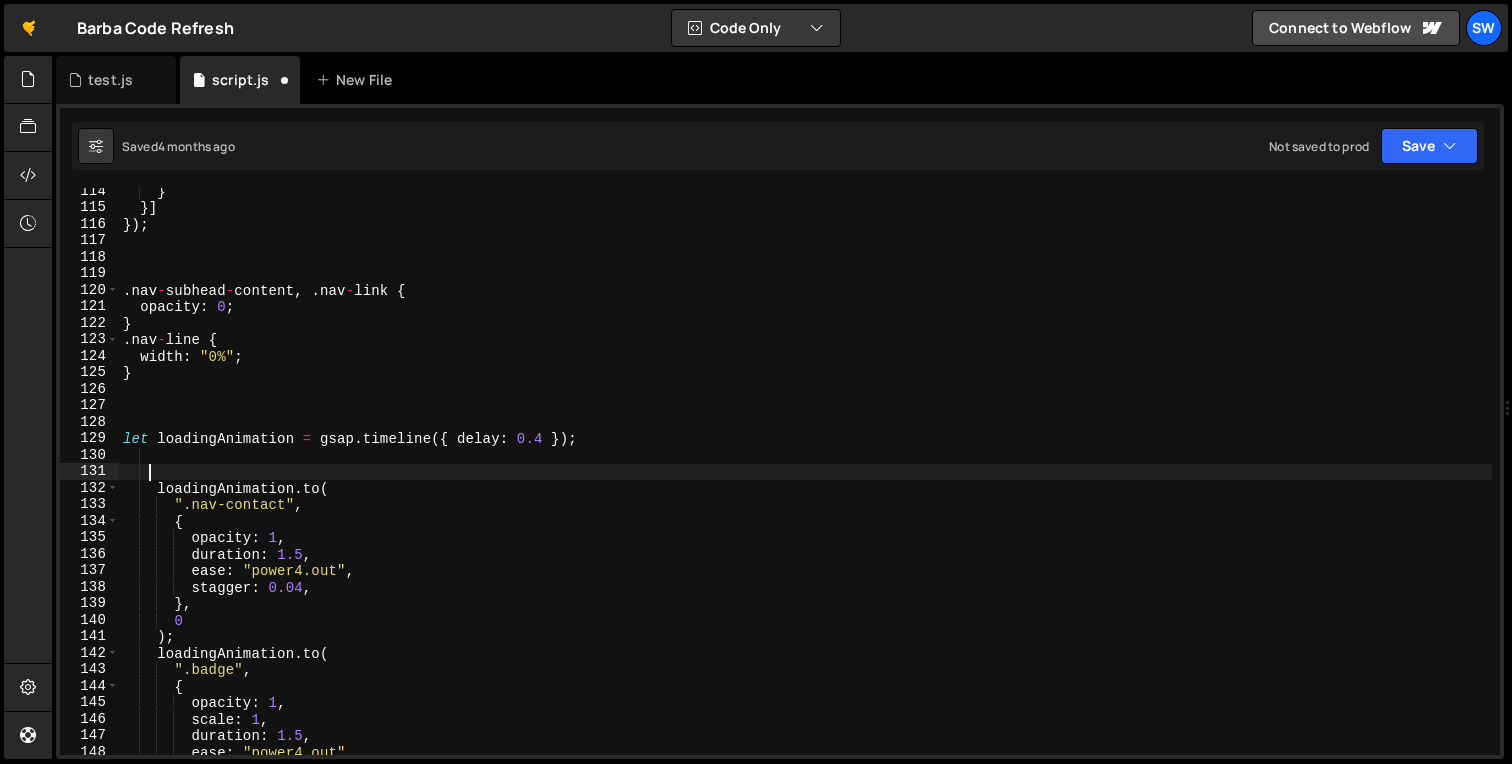 scroll, scrollTop: 0, scrollLeft: 1, axis: horizontal 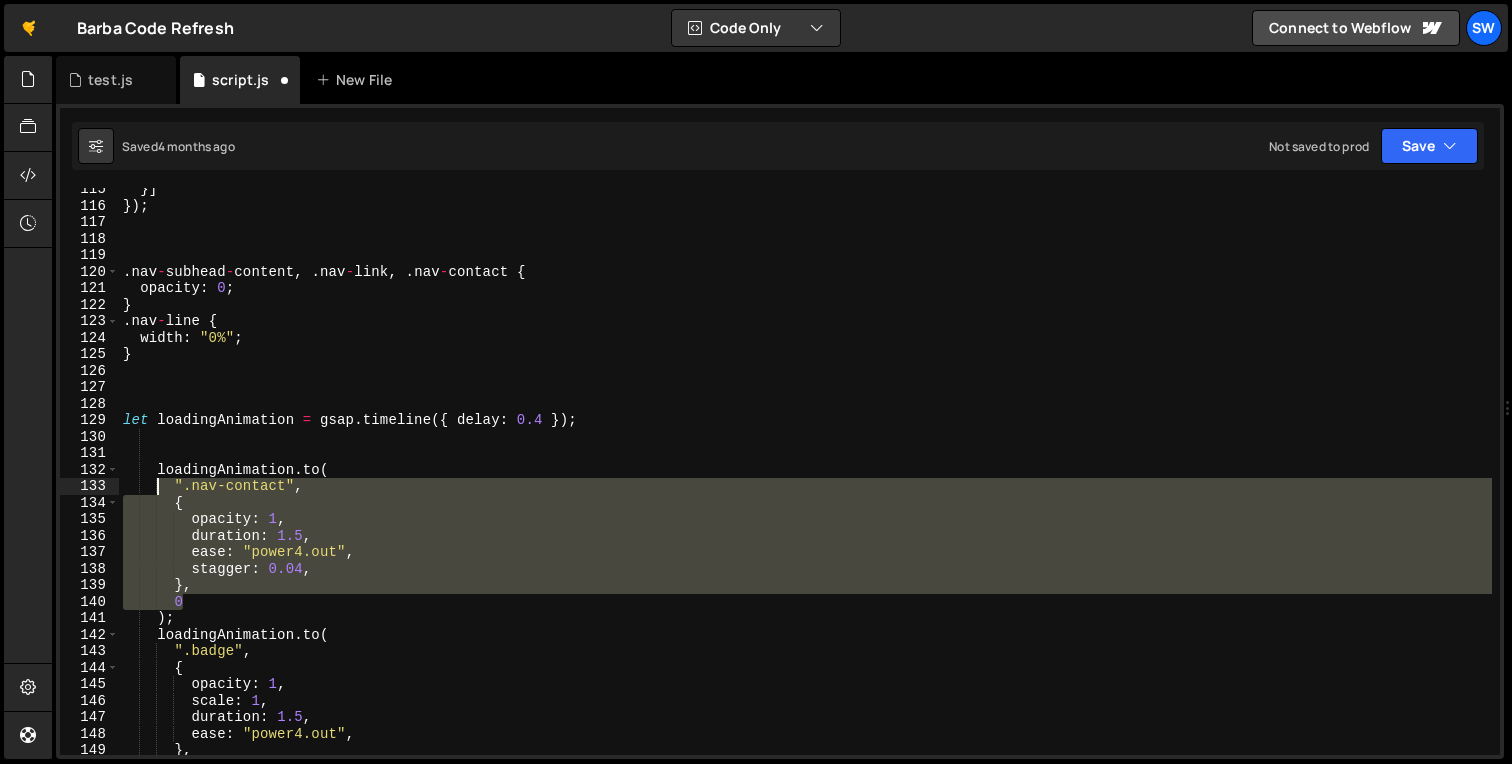 drag, startPoint x: 210, startPoint y: 606, endPoint x: 157, endPoint y: 487, distance: 130.26895 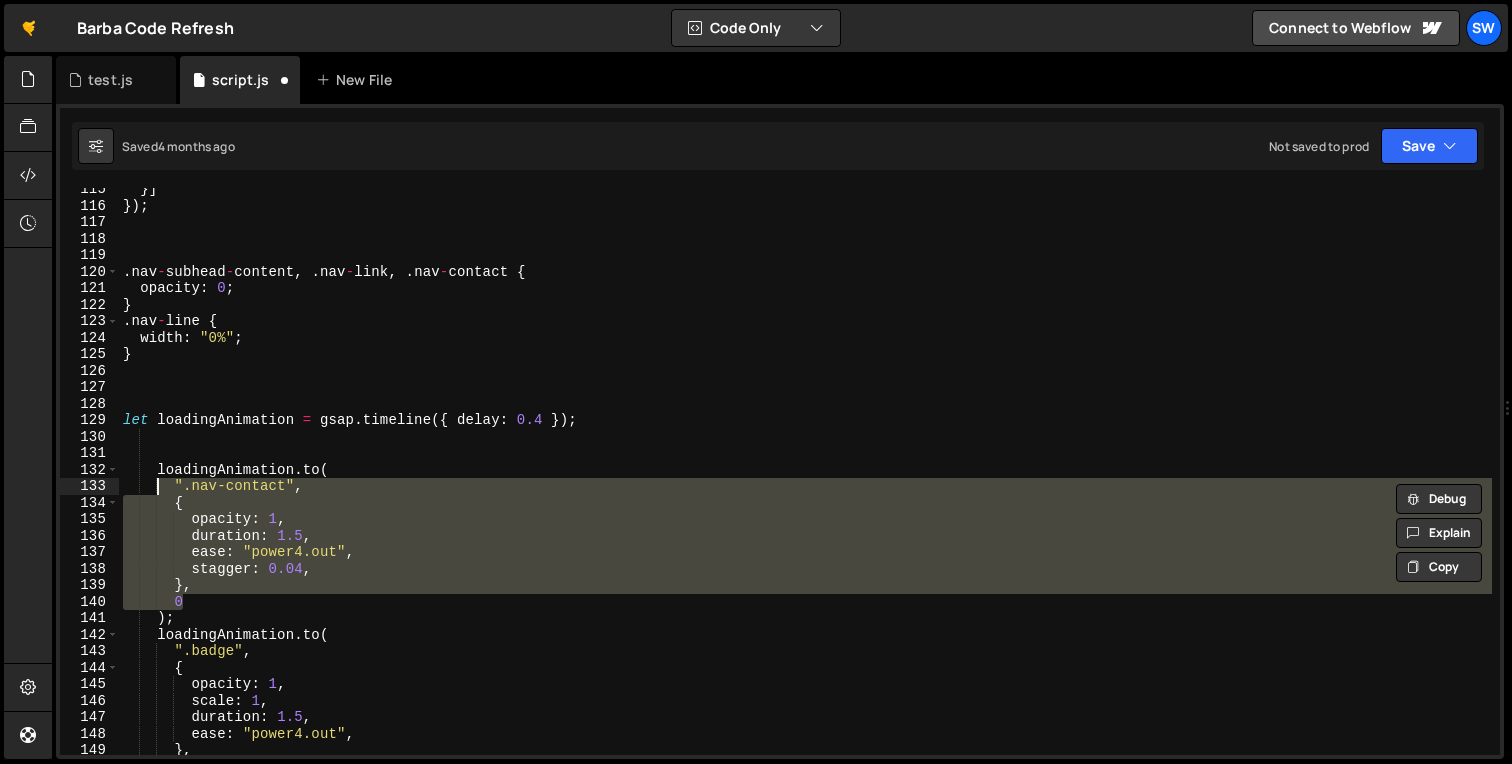 scroll, scrollTop: 0, scrollLeft: 1, axis: horizontal 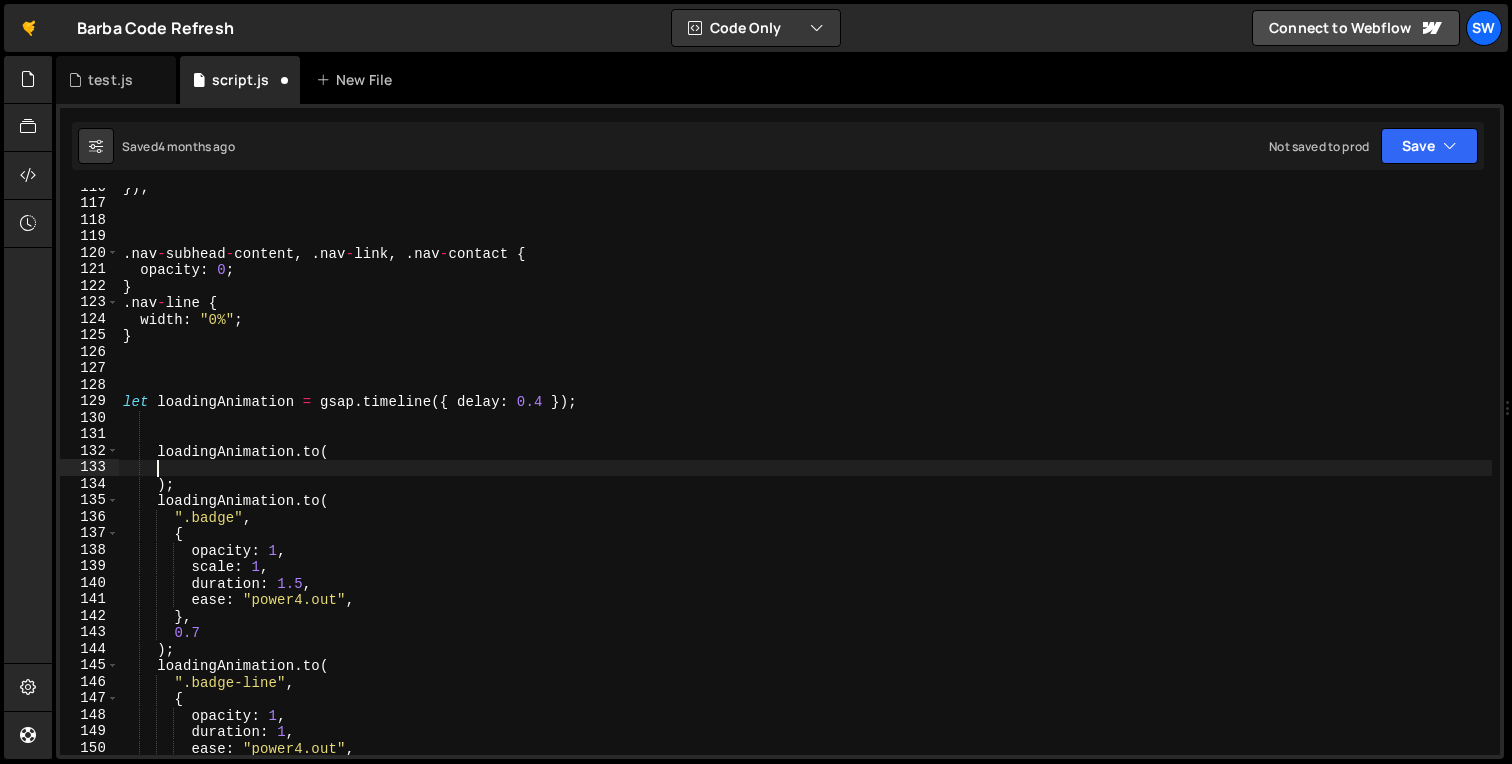 click on "}) ; . nav - subhead - content ,   . nav - link ,   . nav - contact   {    opacity :   0 ; } . nav - line   {    width :   "0%" ; } let   loadingAnimation   =   gsap . timeline ({   delay :   0.4   }) ;                  loadingAnimation . to (             ) ;       loadingAnimation . to (          ".badge" ,          {             opacity :   1 ,             scale :   1 ,             duration :   1.5 ,             ease :   "power4.out" ,          } ,          0.7       ) ;       loadingAnimation . to (          ".badge-line" ,          {             opacity :   1 ,             duration :   1 ,             ease :   "power4.out" ,          } ," at bounding box center [805, 479] 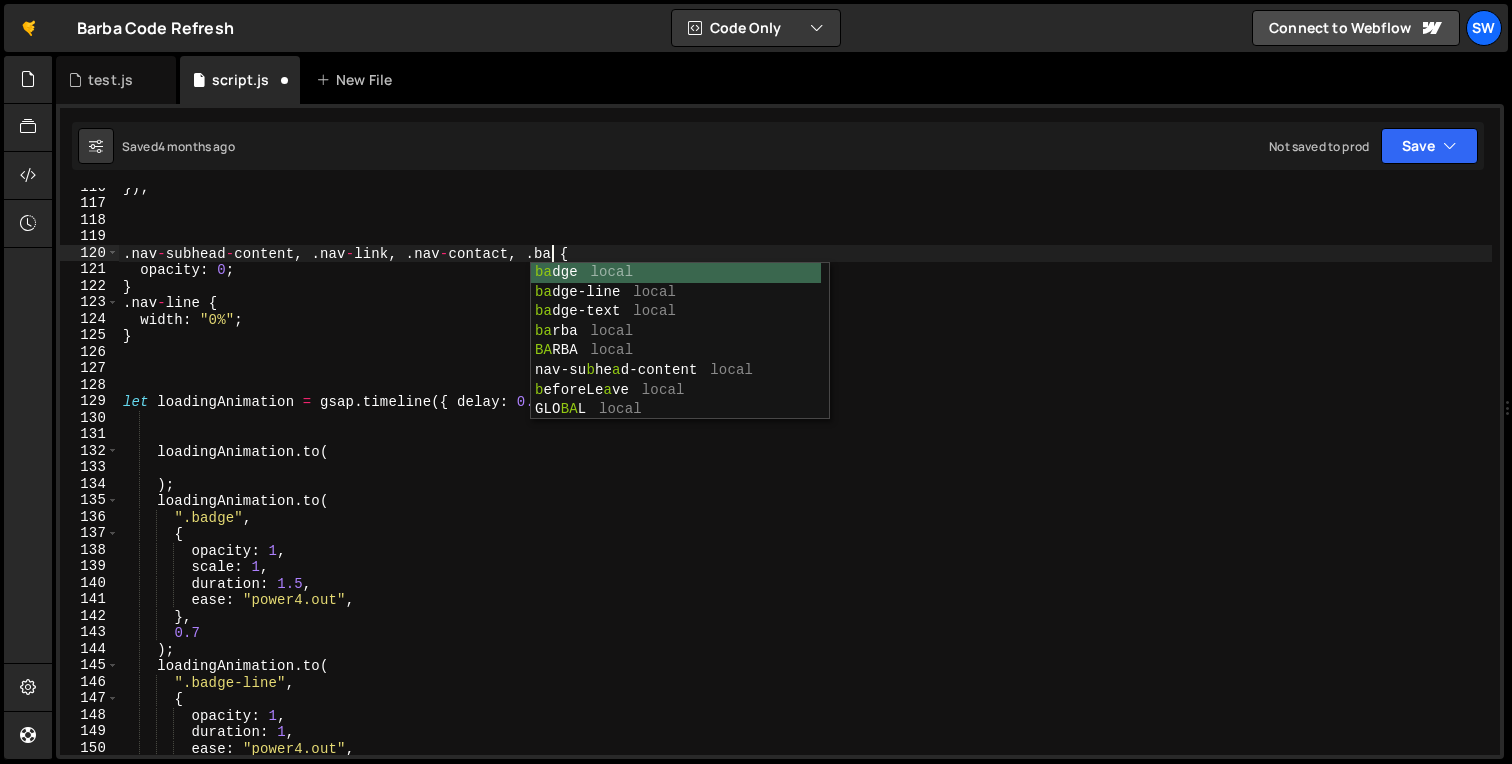 type on ".nav-subhead-content, .nav-link, .nav-contact, .badge {" 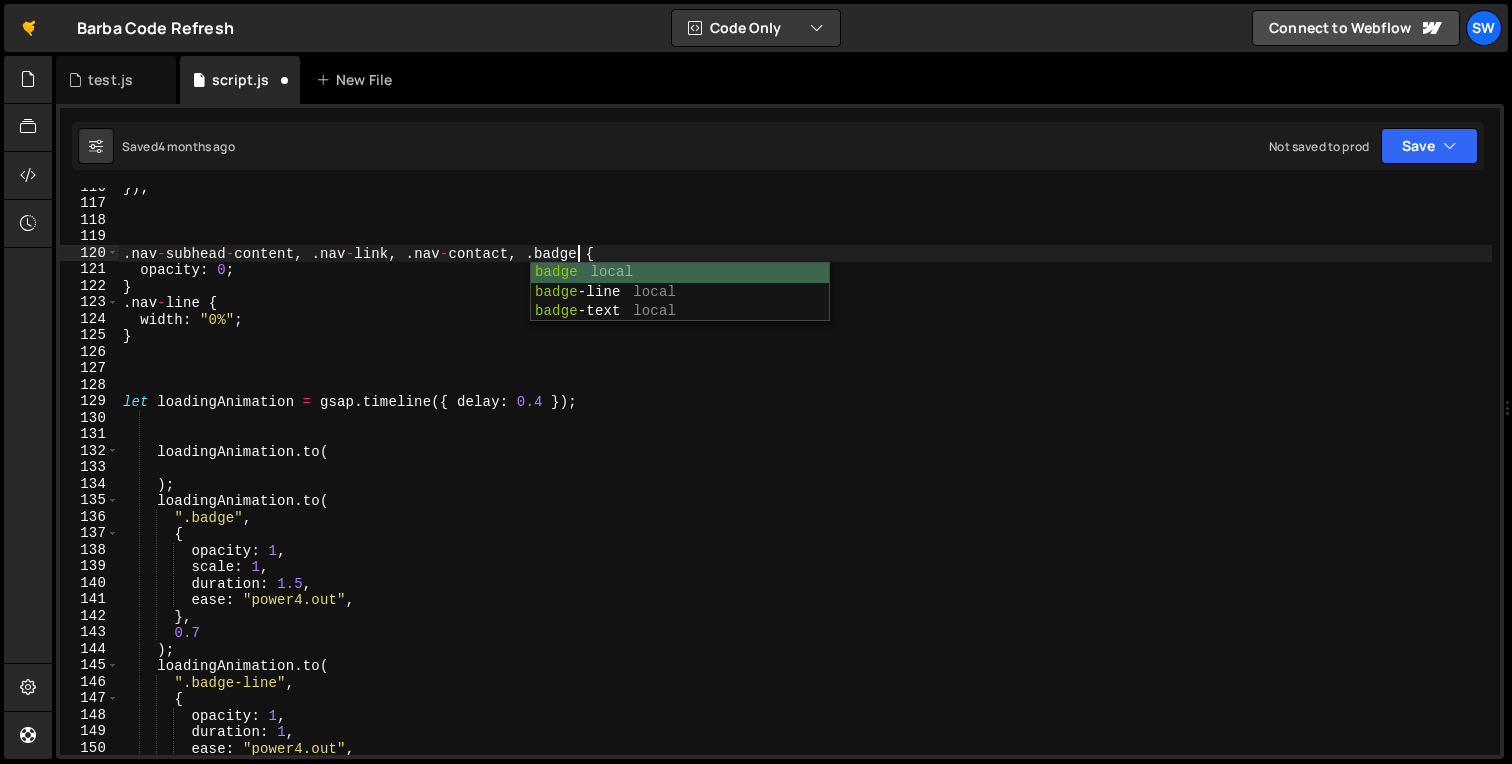 click on "}) ; . nav - subhead - content ,   . nav - link ,   . nav - contact ,   . badge   {    opacity :   0 ; } . nav - line   {    width :   "0%" ; } let   loadingAnimation   =   gsap . timeline ({   delay :   0.4   }) ;                  loadingAnimation . to (             ) ;       loadingAnimation . to (          ".badge" ,          {             opacity :   1 ,             scale :   1 ,             duration :   1.5 ,             ease :   "power4.out" ,          } ,          0.7       ) ;       loadingAnimation . to (          ".badge-line" ,          {             opacity :   1 ,             duration :   1 ,             ease :   "power4.out" ,          } ," at bounding box center (805, 479) 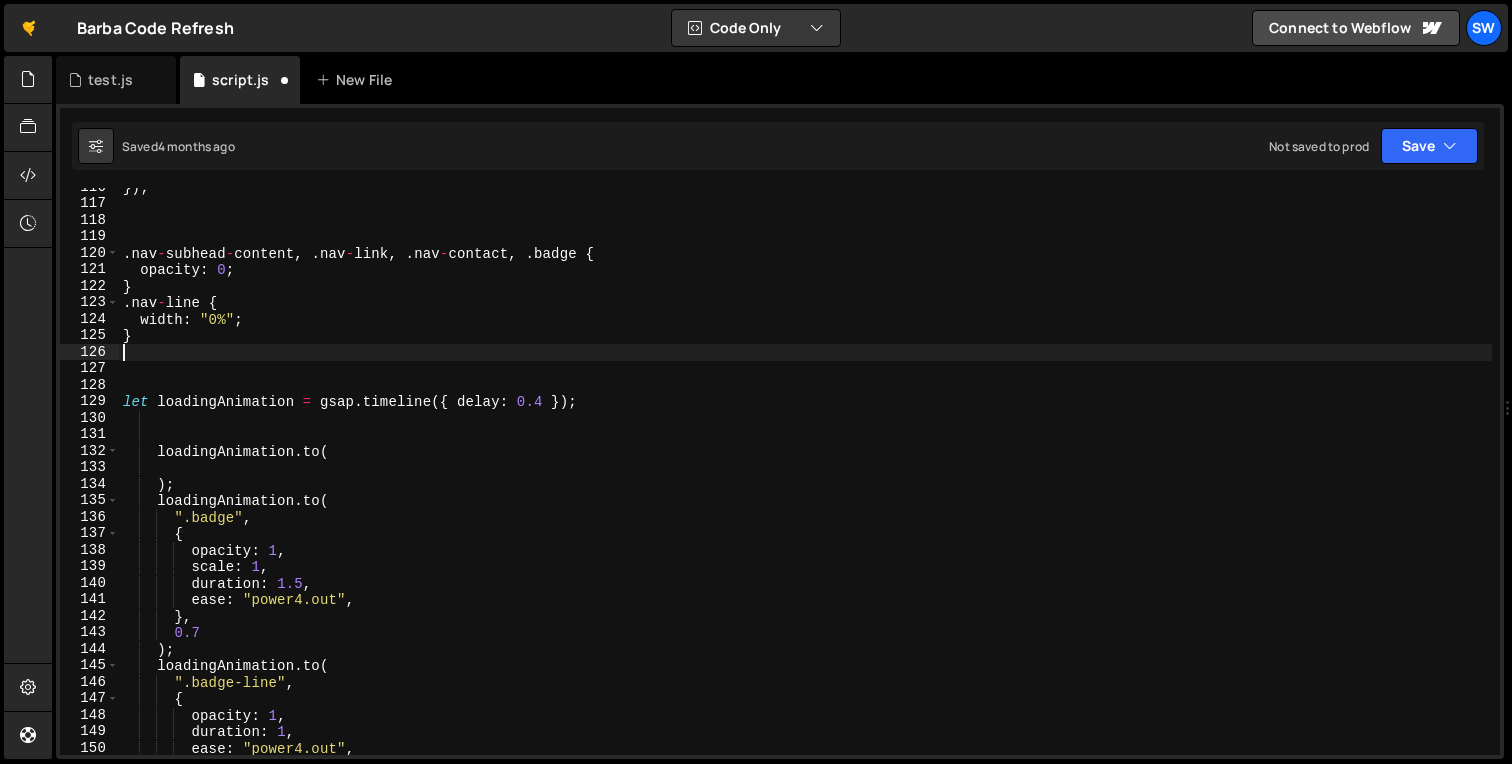 scroll, scrollTop: 0, scrollLeft: 0, axis: both 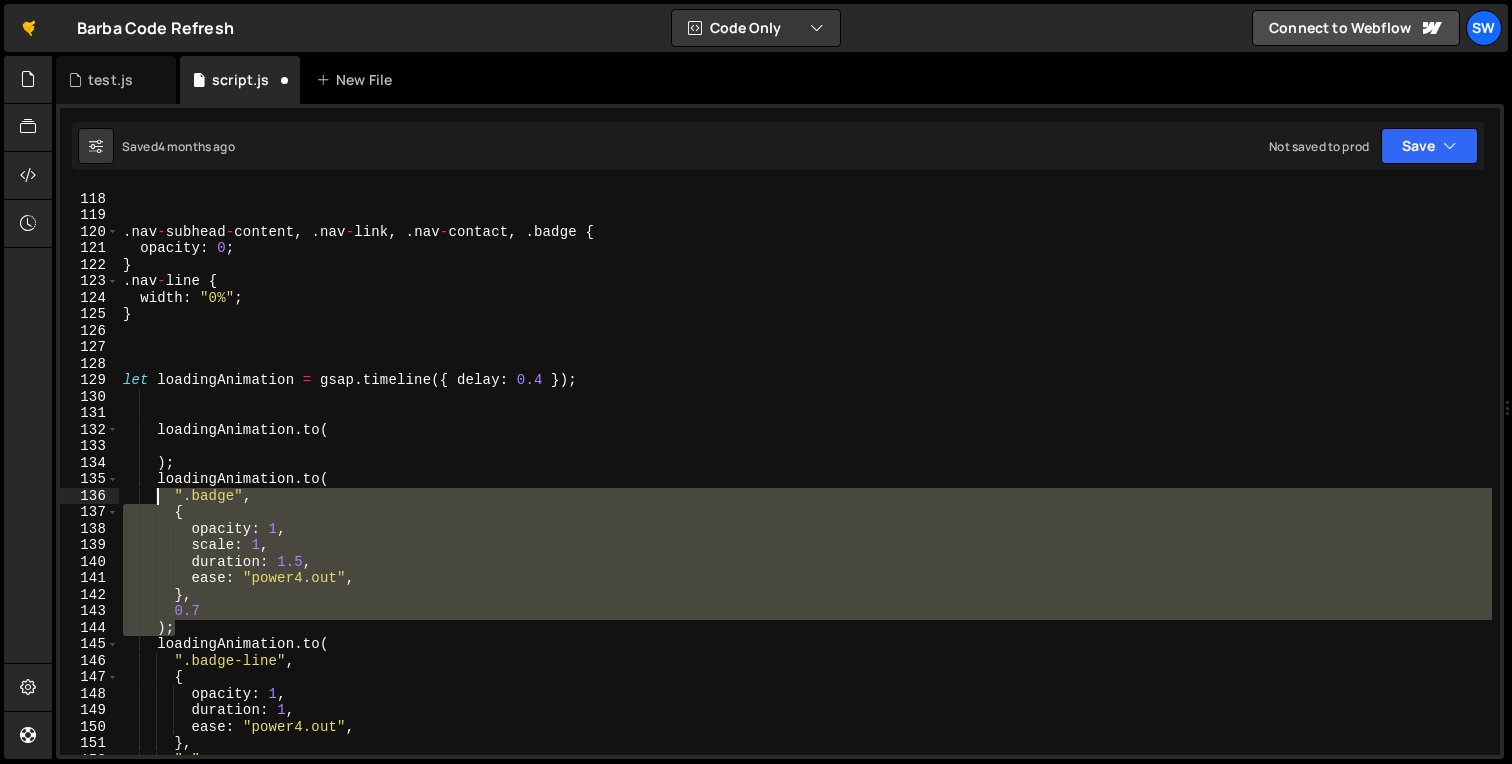 drag, startPoint x: 186, startPoint y: 629, endPoint x: 152, endPoint y: 486, distance: 146.98639 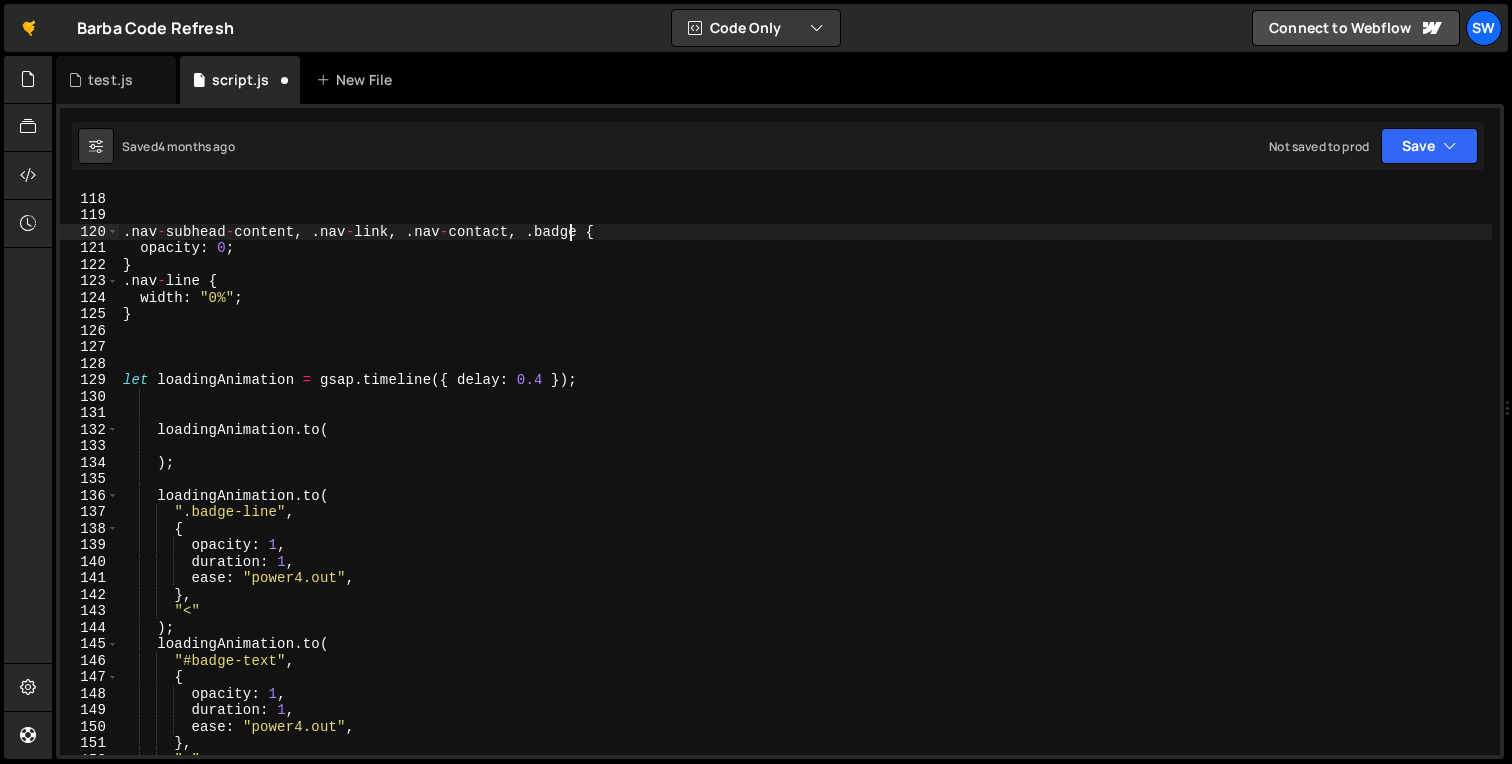 click on ". nav - subhead - content ,   . nav - link ,   . nav - contact ,   . badge   {    opacity :   0 ; } . nav - line   {    width :   "0%" ; } let   loadingAnimation   =   gsap . timeline ({   delay :   0.4   }) ;                  loadingAnimation . to (             ) ;            loadingAnimation . to (          ".badge-line" ,          {             opacity :   1 ,             duration :   1 ,             ease :   "power4.out" ,          } ,          "<"       ) ;       loadingAnimation . to (          "#badge-text" ,          {             opacity :   1 ,             duration :   1 ,             ease :   "power4.out" ,          } ,          "<"" at bounding box center (805, 474) 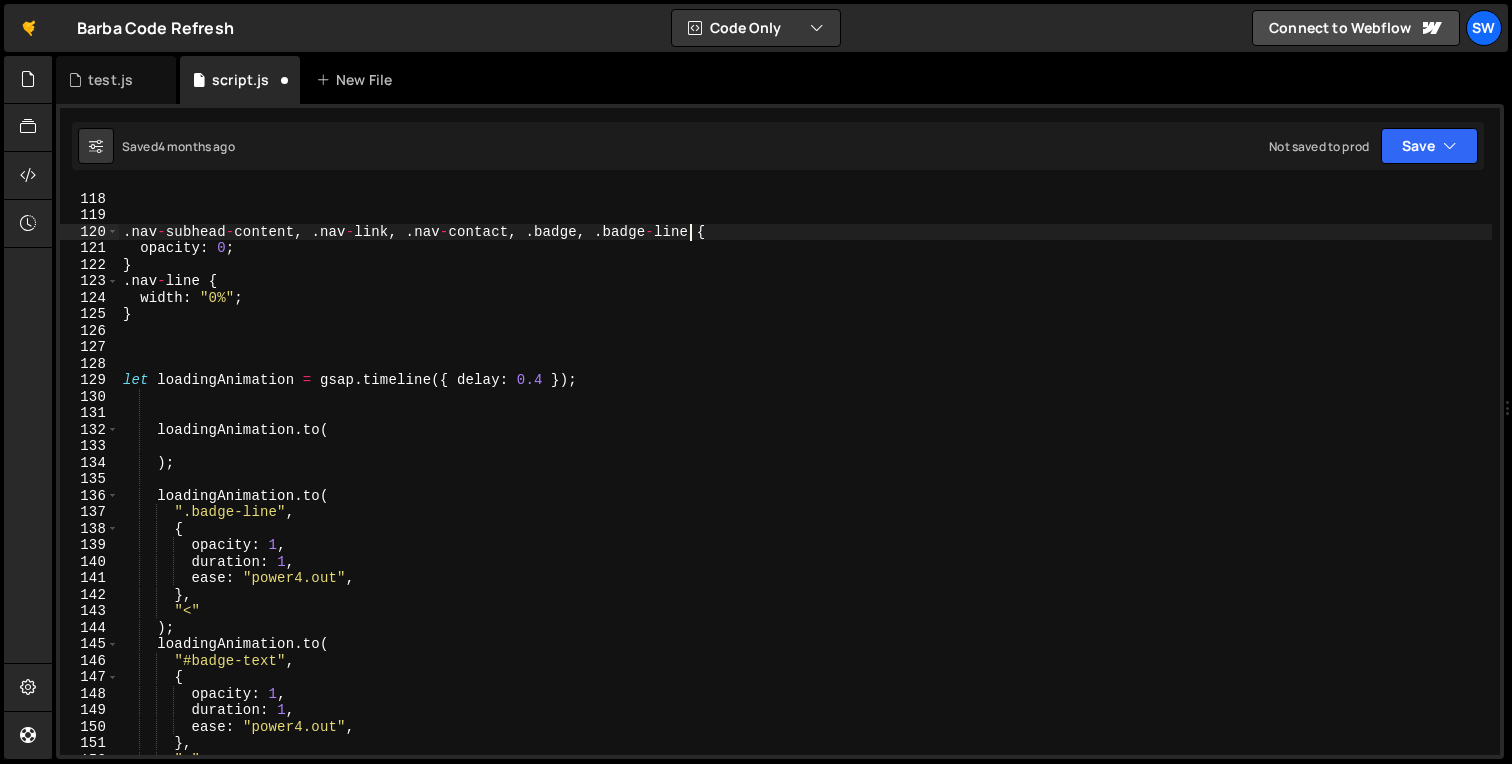scroll, scrollTop: 0, scrollLeft: 40, axis: horizontal 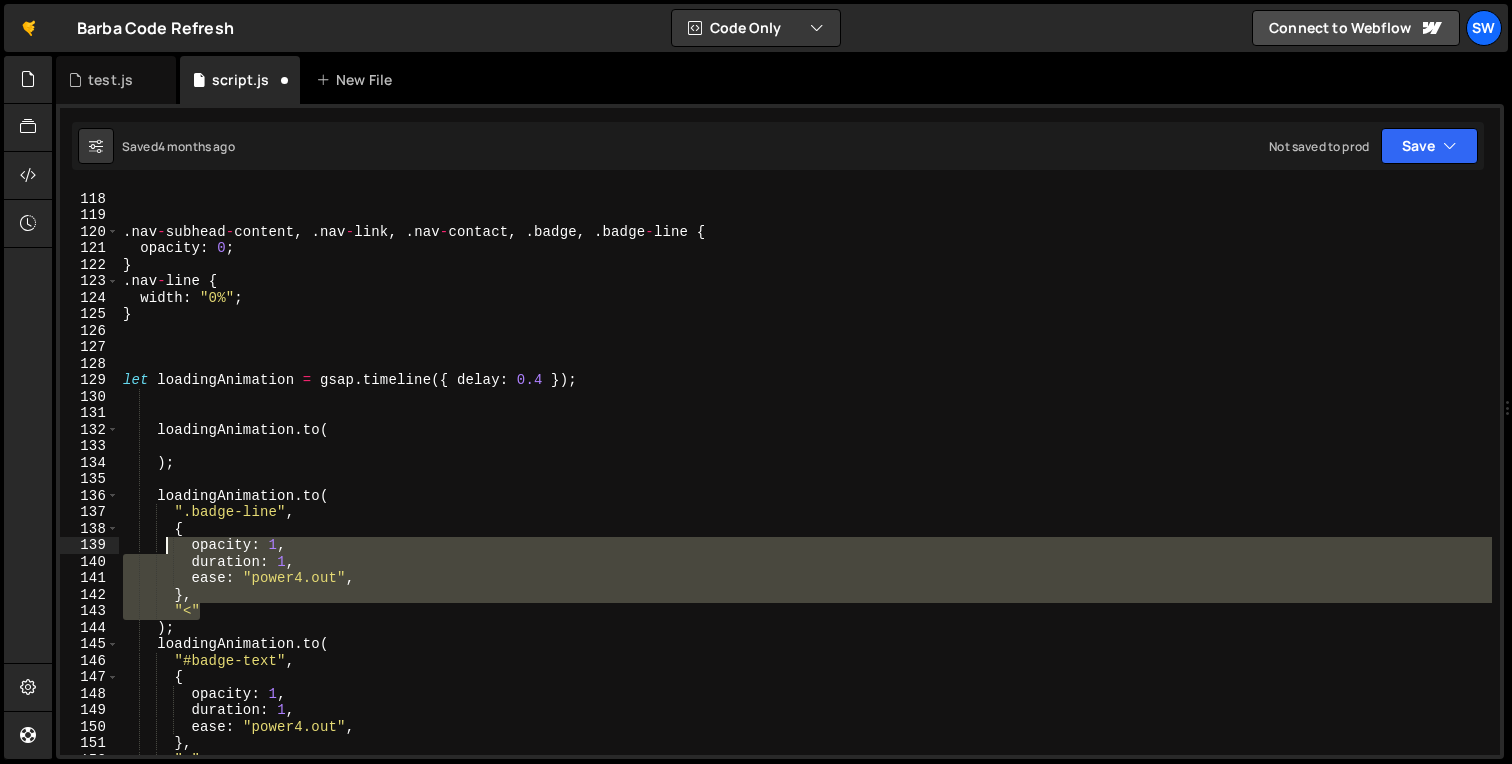 drag, startPoint x: 196, startPoint y: 615, endPoint x: 143, endPoint y: 508, distance: 119.40687 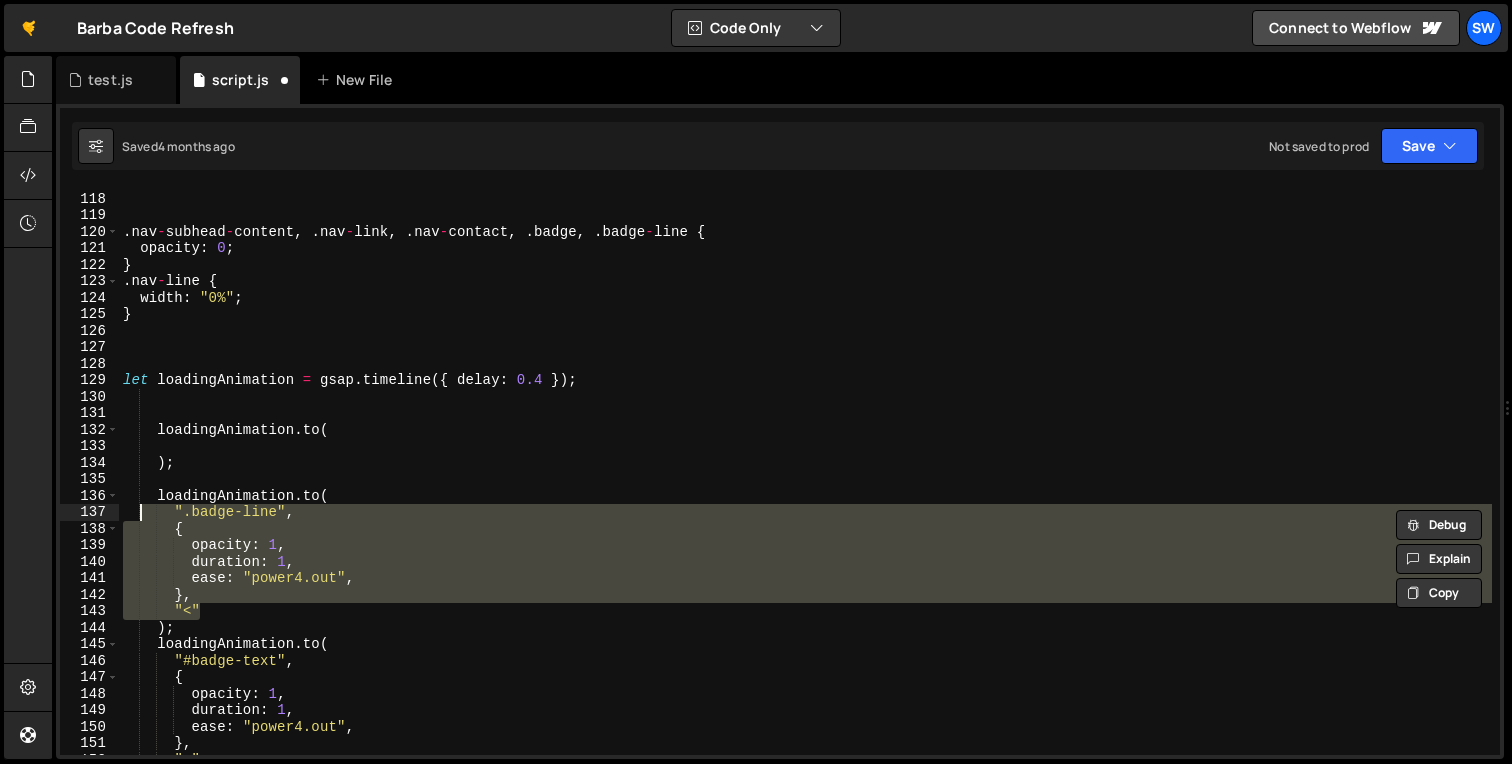 scroll, scrollTop: 0, scrollLeft: 0, axis: both 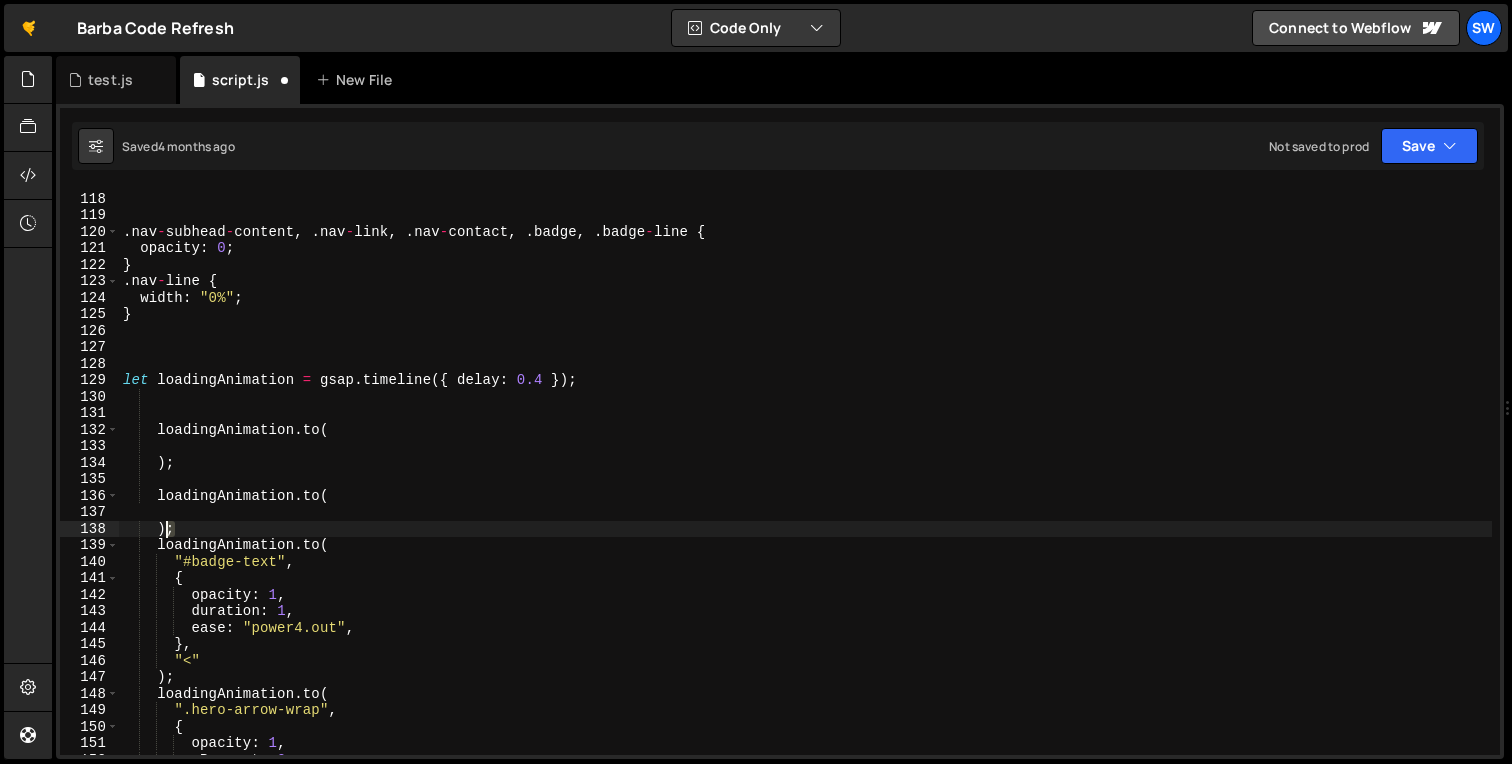 drag, startPoint x: 178, startPoint y: 530, endPoint x: 145, endPoint y: 490, distance: 51.855568 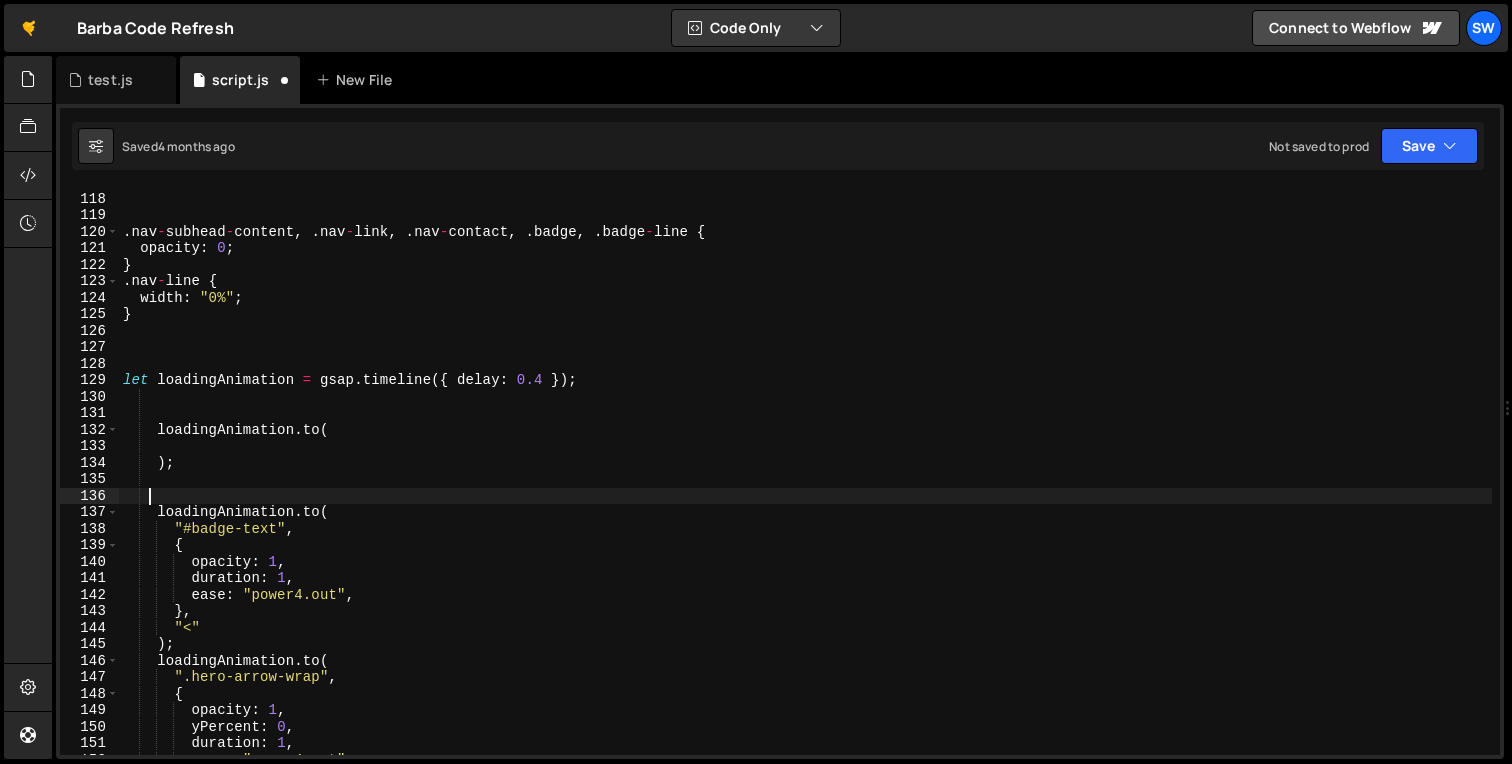 click on ". nav - subhead - content ,   . nav - link ,   . nav - contact ,   . badge ,   . badge - line   {    opacity :   0 ; } . nav - line   {    width :   "0%" ; } let   loadingAnimation   =   gsap . timeline ({   delay :   0.4   }) ;                  loadingAnimation . to (             ) ;                 loadingAnimation . to (          "#badge-text" ,          {             opacity :   1 ,             duration :   1 ,             ease :   "power4.out" ,          } ,          "<"       ) ;       loadingAnimation . to (          ".hero-arrow-wrap" ,          {             opacity :   1 ,             yPercent :   0 ,             duration :   1 ,             ease :   "power4.out" ," at bounding box center (805, 474) 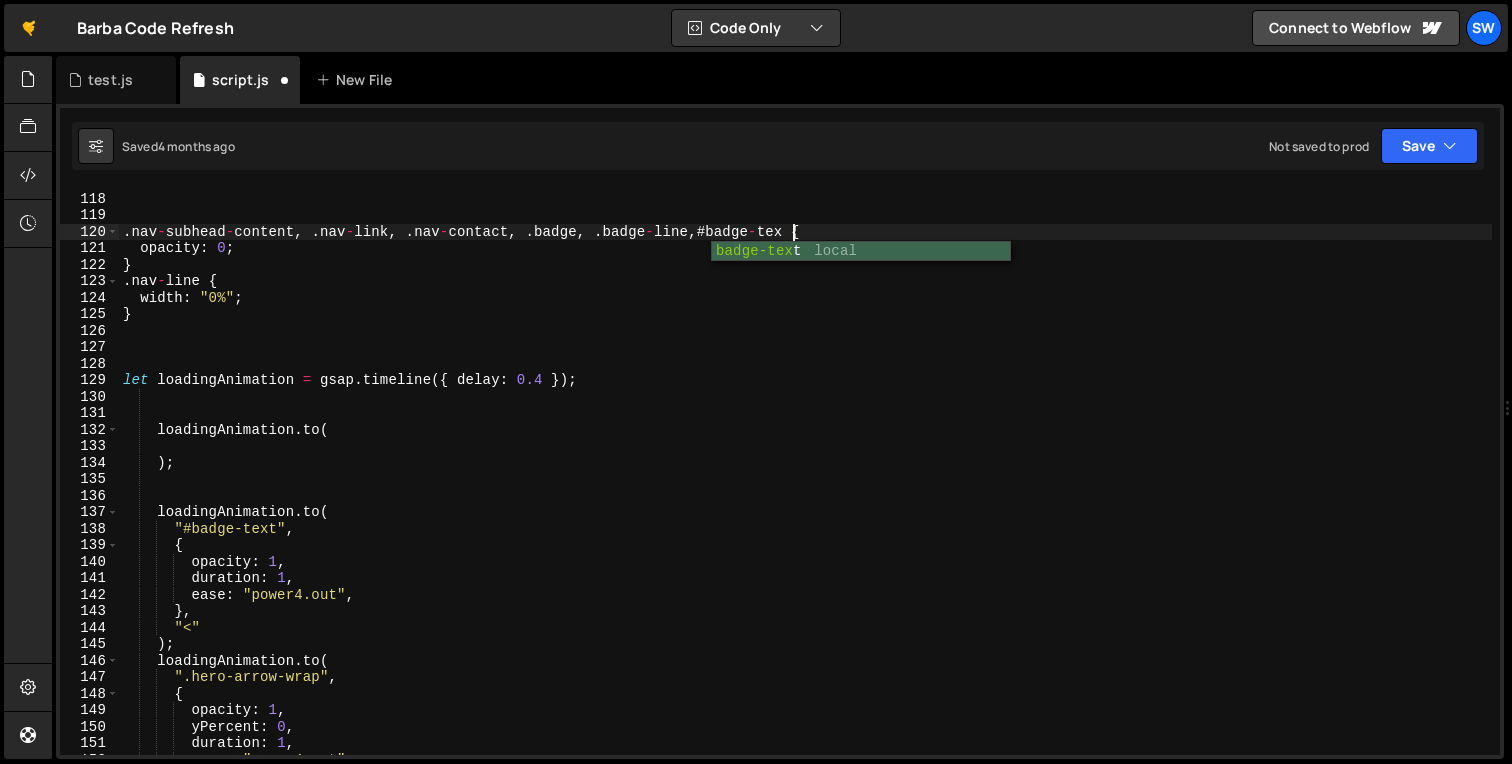 scroll, scrollTop: 0, scrollLeft: 47, axis: horizontal 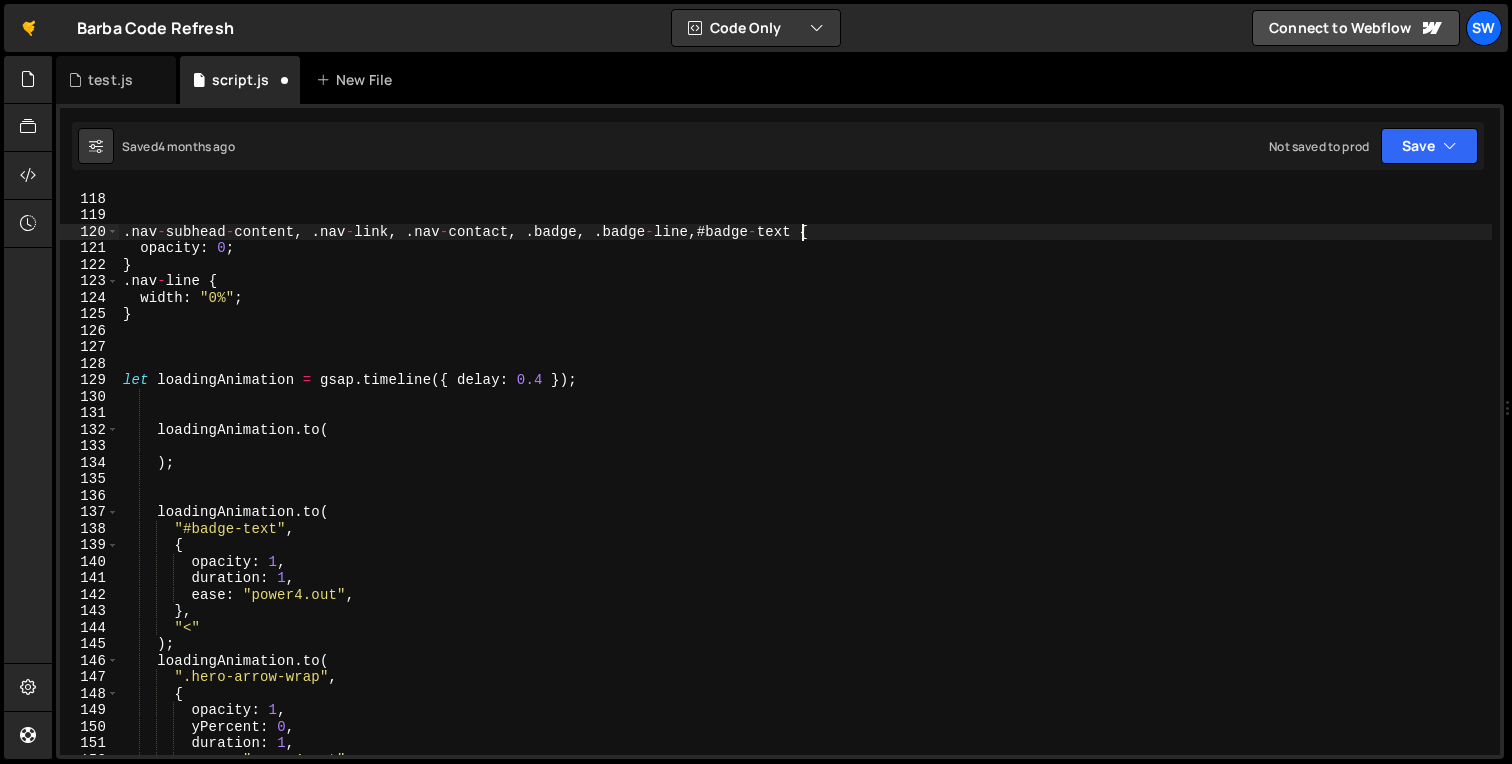 click on ". nav - subhead - content ,   . nav - link ,   . nav - contact ,   . badge ,   . badge - line ,  # badge - text   {    opacity :   0 ; } . nav - line   {    width :   "0%" ; } let   loadingAnimation   =   gsap . timeline ({   delay :   0.4   }) ;                  loadingAnimation . to (             ) ;                 loadingAnimation . to (          "#badge-text" ,          {             opacity :   1 ,             duration :   1 ,             ease :   "power4.out" ,          } ,          "<"       ) ;       loadingAnimation . to (          ".hero-arrow-wrap" ,          {             opacity :   1 ,             yPercent :   0 ,             duration :   1 ,             ease :   "power4.out" ," at bounding box center (805, 474) 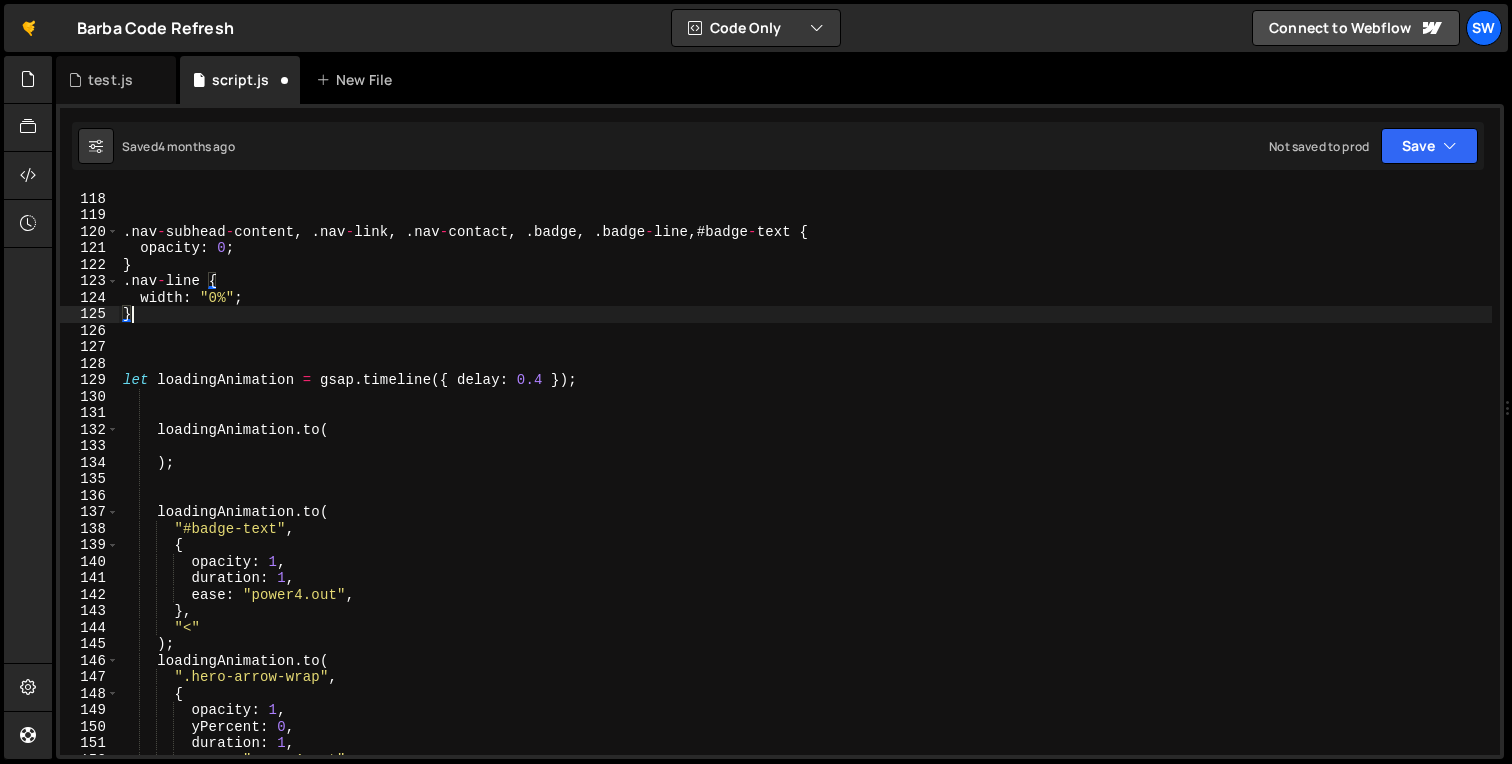 scroll, scrollTop: 0, scrollLeft: 0, axis: both 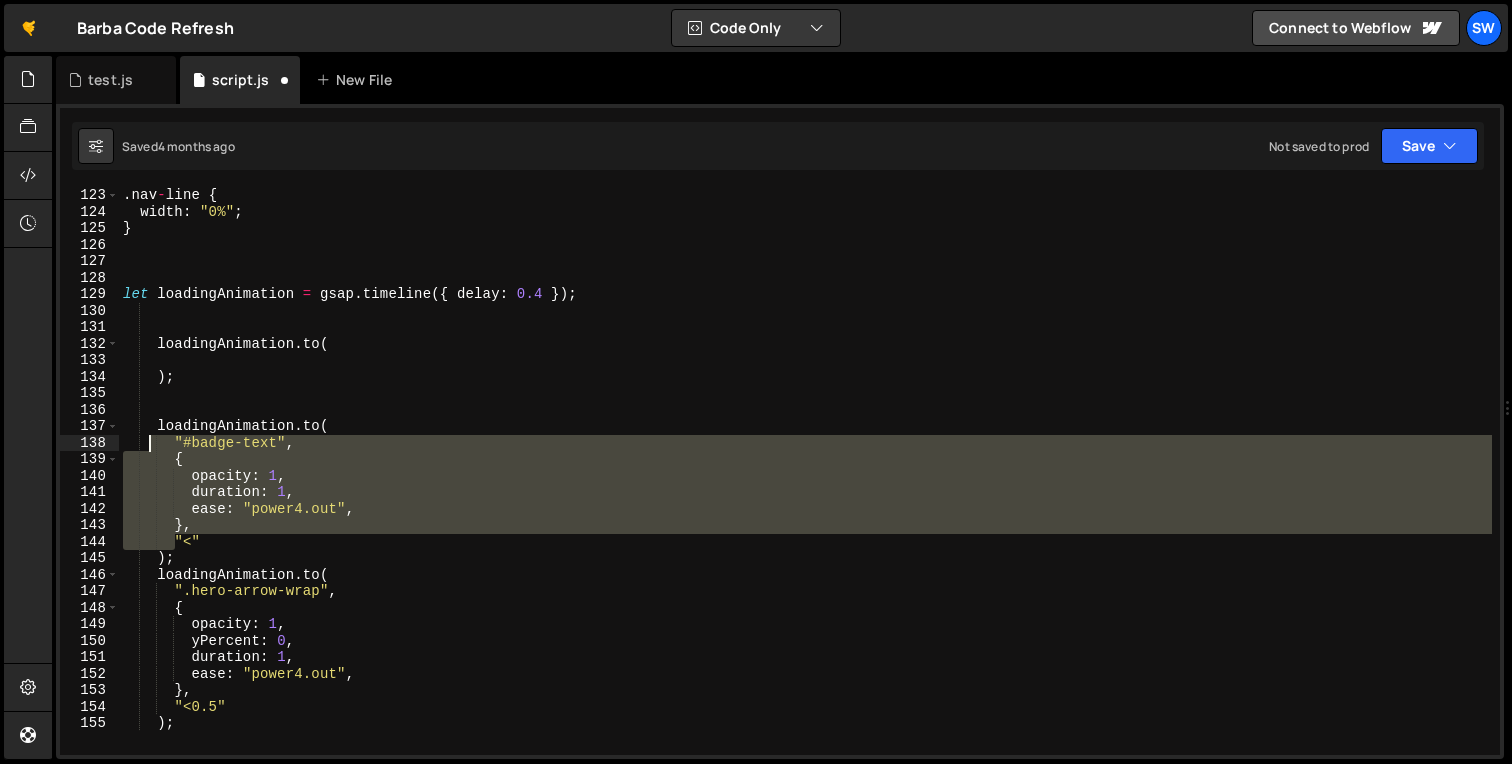drag, startPoint x: 175, startPoint y: 550, endPoint x: 146, endPoint y: 447, distance: 107.00467 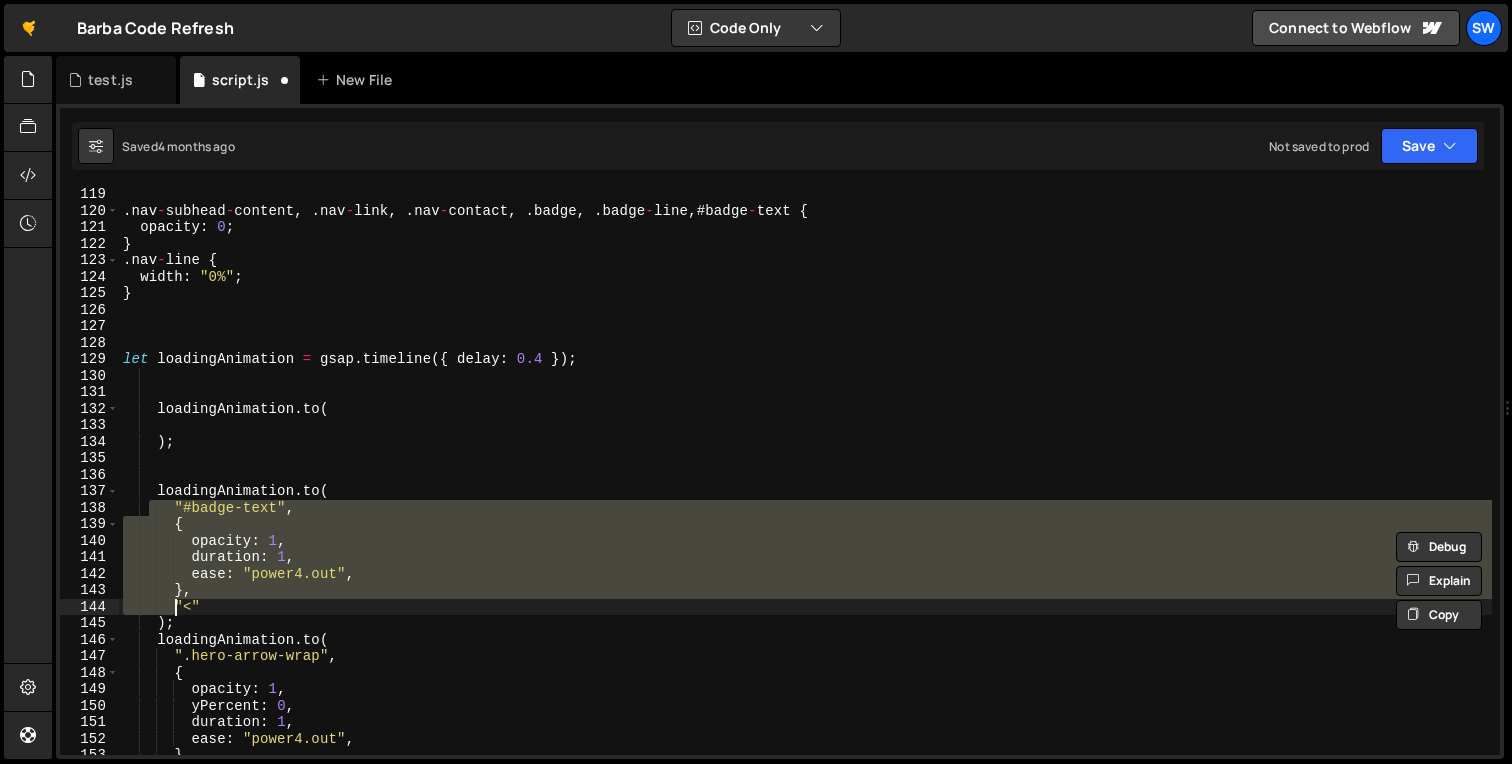 scroll, scrollTop: 1949, scrollLeft: 0, axis: vertical 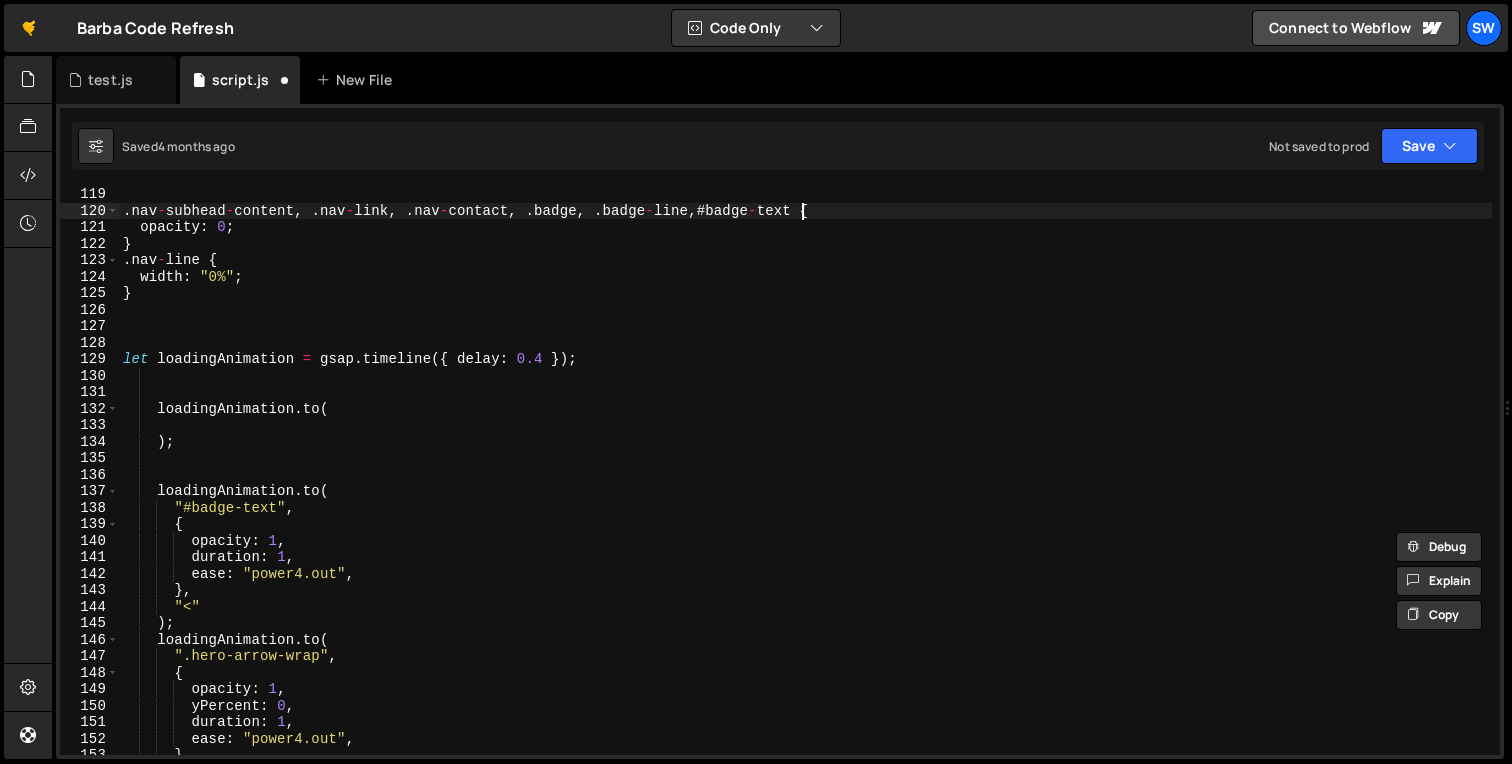 click on "loadingAnimation.to(
".nav-link"," at bounding box center (805, 486) 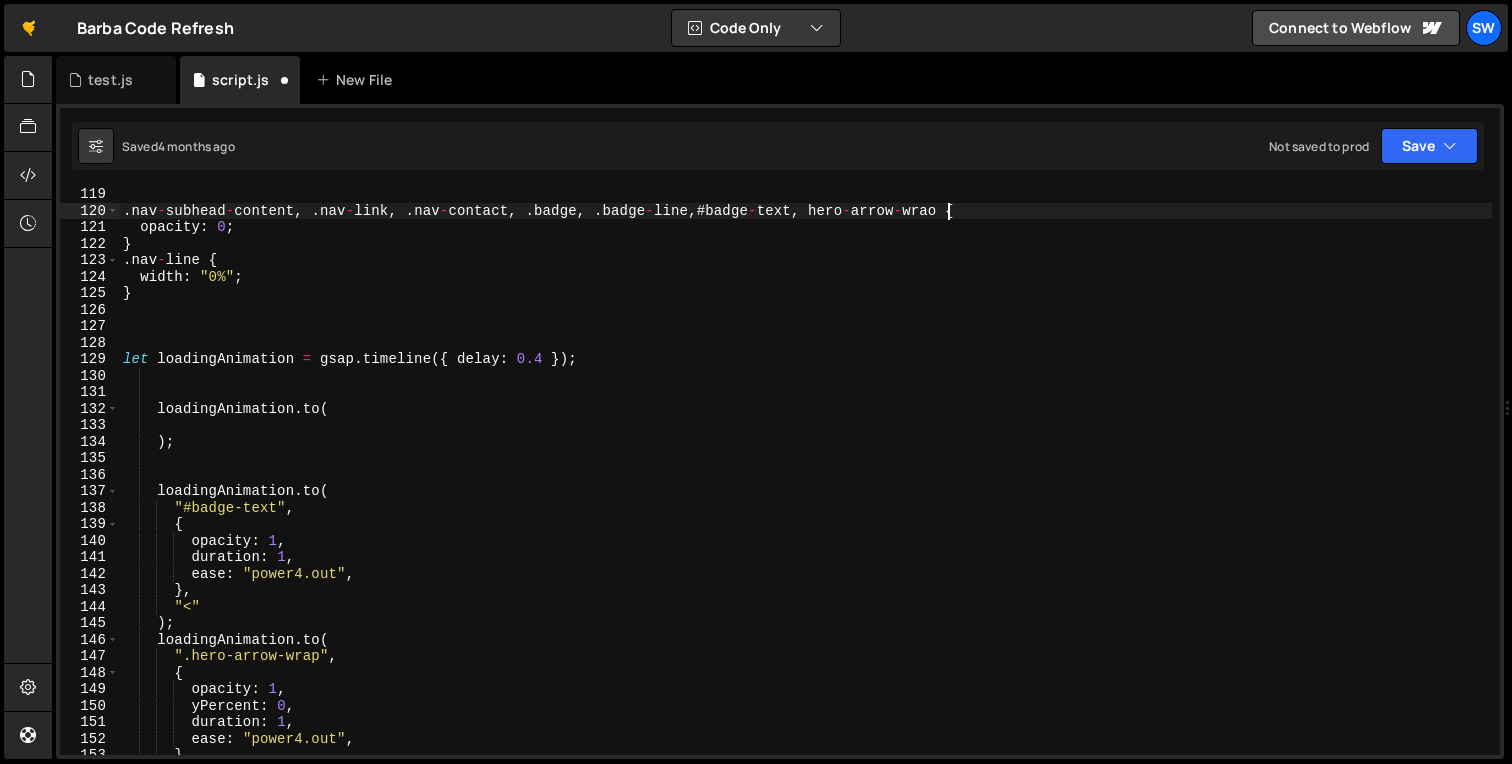 scroll, scrollTop: 0, scrollLeft: 57, axis: horizontal 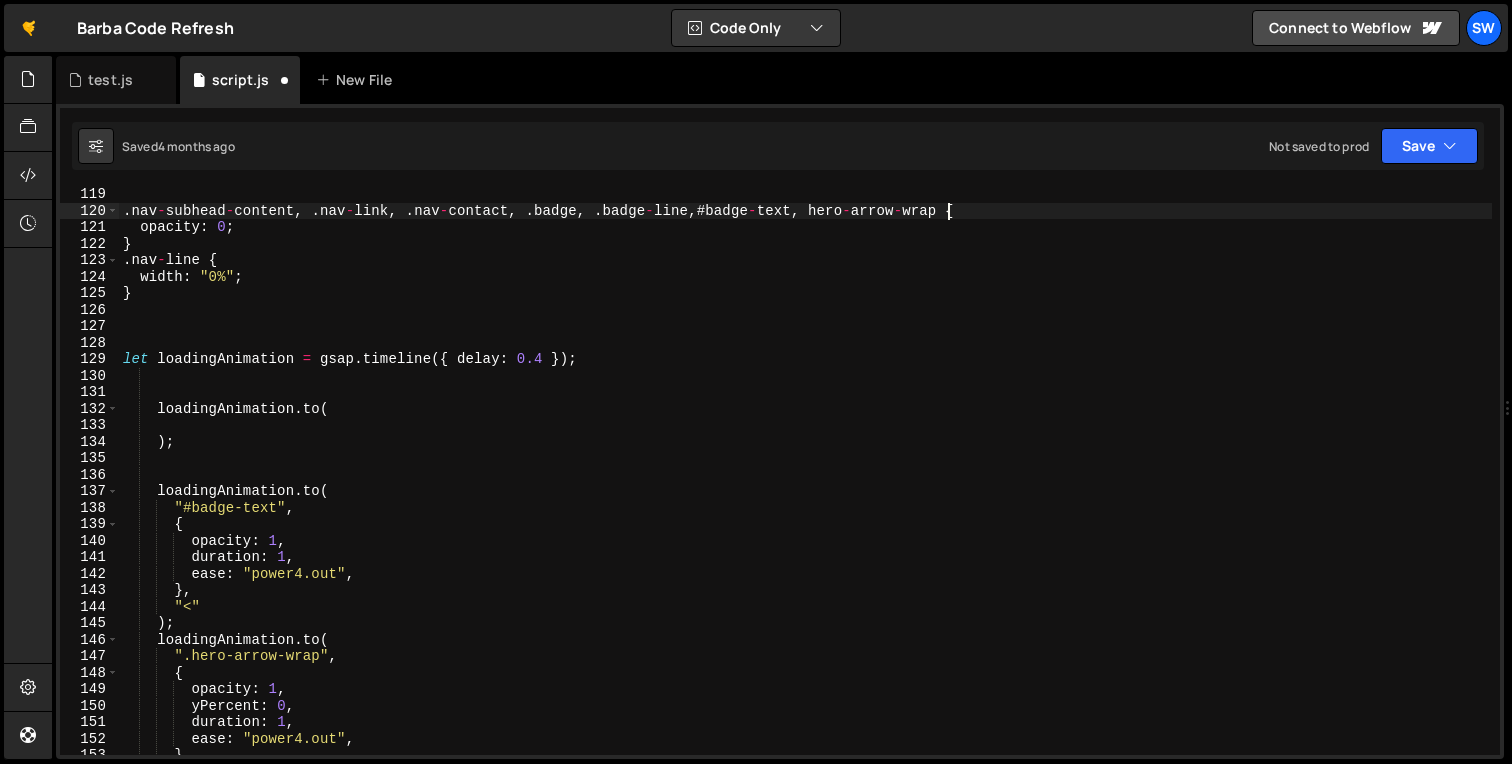 click on ". nav - subhead - content ,   . nav - link ,   . nav - contact ,   . badge ,   . badge - line ,  # badge - text ,   hero - arrow - wrap   {    opacity :   0 ; } . nav - line   {    width :   "0%" ; } let   loadingAnimation   =   gsap . timeline ({   delay :   0.4   }) ;                  loadingAnimation . to (             ) ;                 loadingAnimation . to (          "#badge-text" ,          {             opacity :   1 ,             duration :   1 ,             ease :   "power4.out" ,          } ,          "<"       ) ;       loadingAnimation . to (          ".hero-arrow-wrap" ,          {             opacity :   1 ,             yPercent :   0 ,             duration :   1 ,             ease :   "power4.out" ,          } ,          "<0.5"" at bounding box center [805, 486] 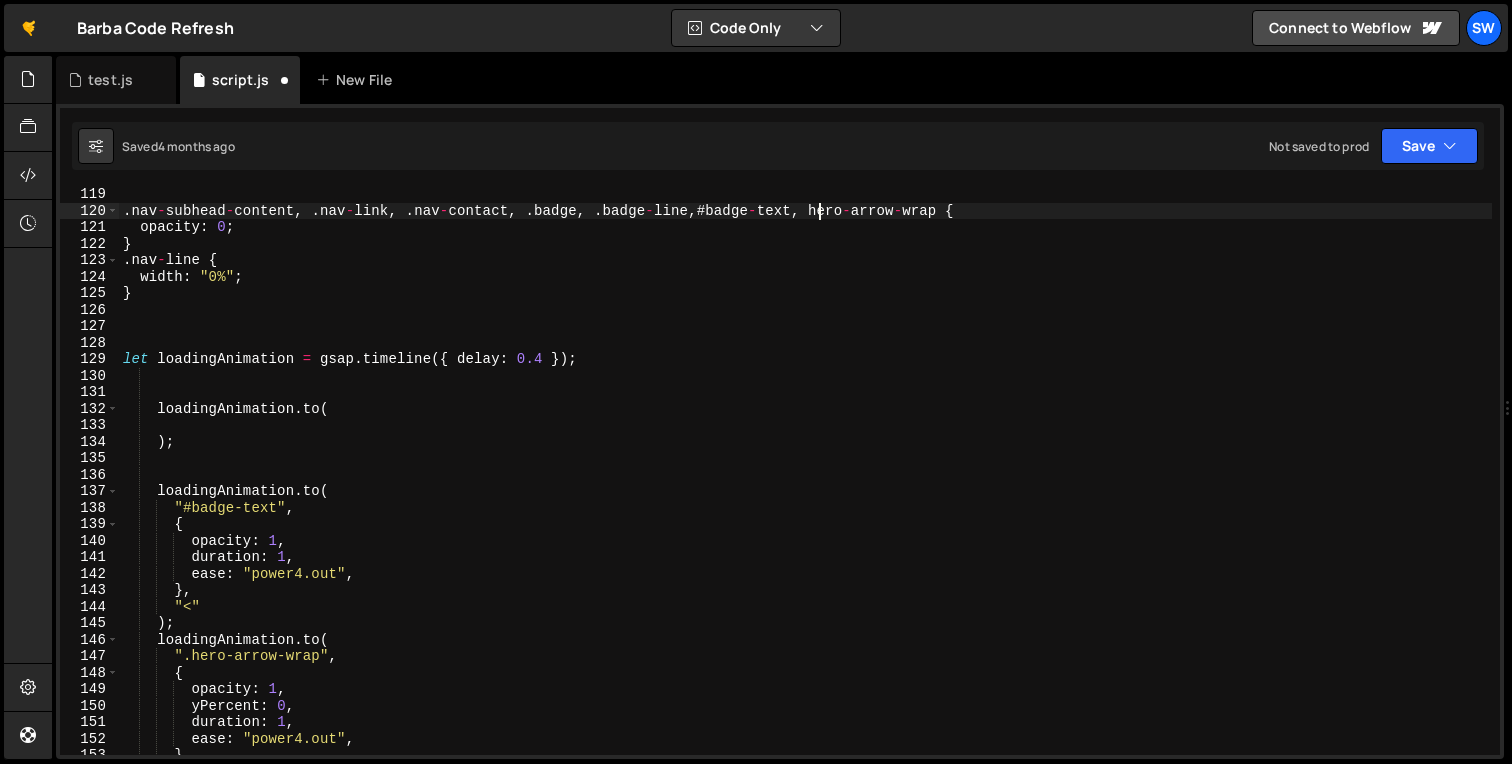 scroll, scrollTop: 0, scrollLeft: 50, axis: horizontal 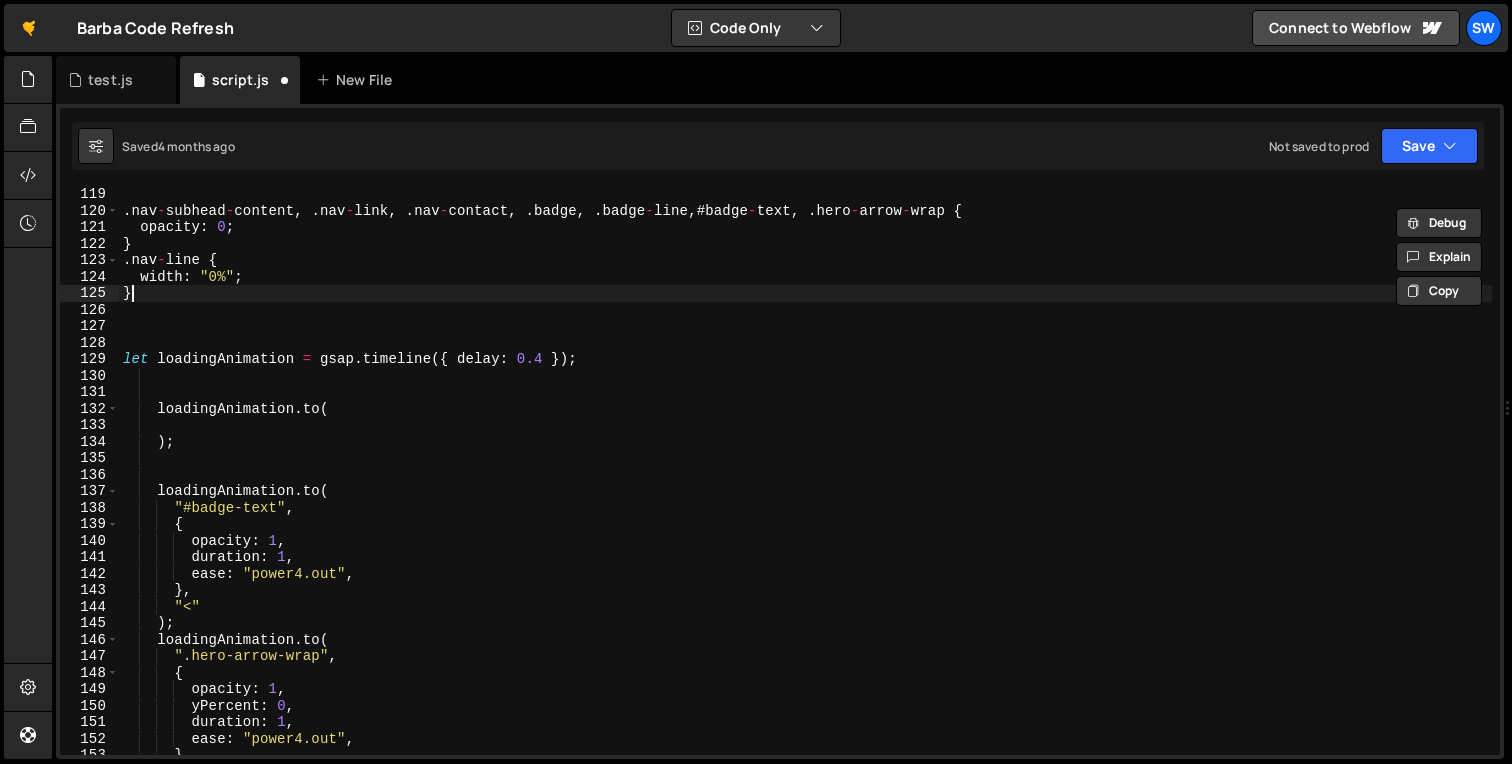 click on ". nav - subhead - content ,   . nav - link ,   . nav - contact ,   . badge ,   . badge - line ,  # badge - text ,   . hero - arrow - wrap   {    opacity :   0 ; } . nav - line   {    width :   "0%" ; } let   loadingAnimation   =   gsap . timeline ({   delay :   0.4   }) ;                  loadingAnimation . to (             ) ;                 loadingAnimation . to (          "#badge-text" ,          {             opacity :   1 ,             duration :   1 ,             ease :   "power4.out" ,          } ,          "<"       ) ;       loadingAnimation . to (          ".hero-arrow-wrap" ,          {             opacity :   1 ,             yPercent :   0 ,             duration :   1 ,             ease :   "power4.out" ,          } ,          "<0.5"" at bounding box center (805, 486) 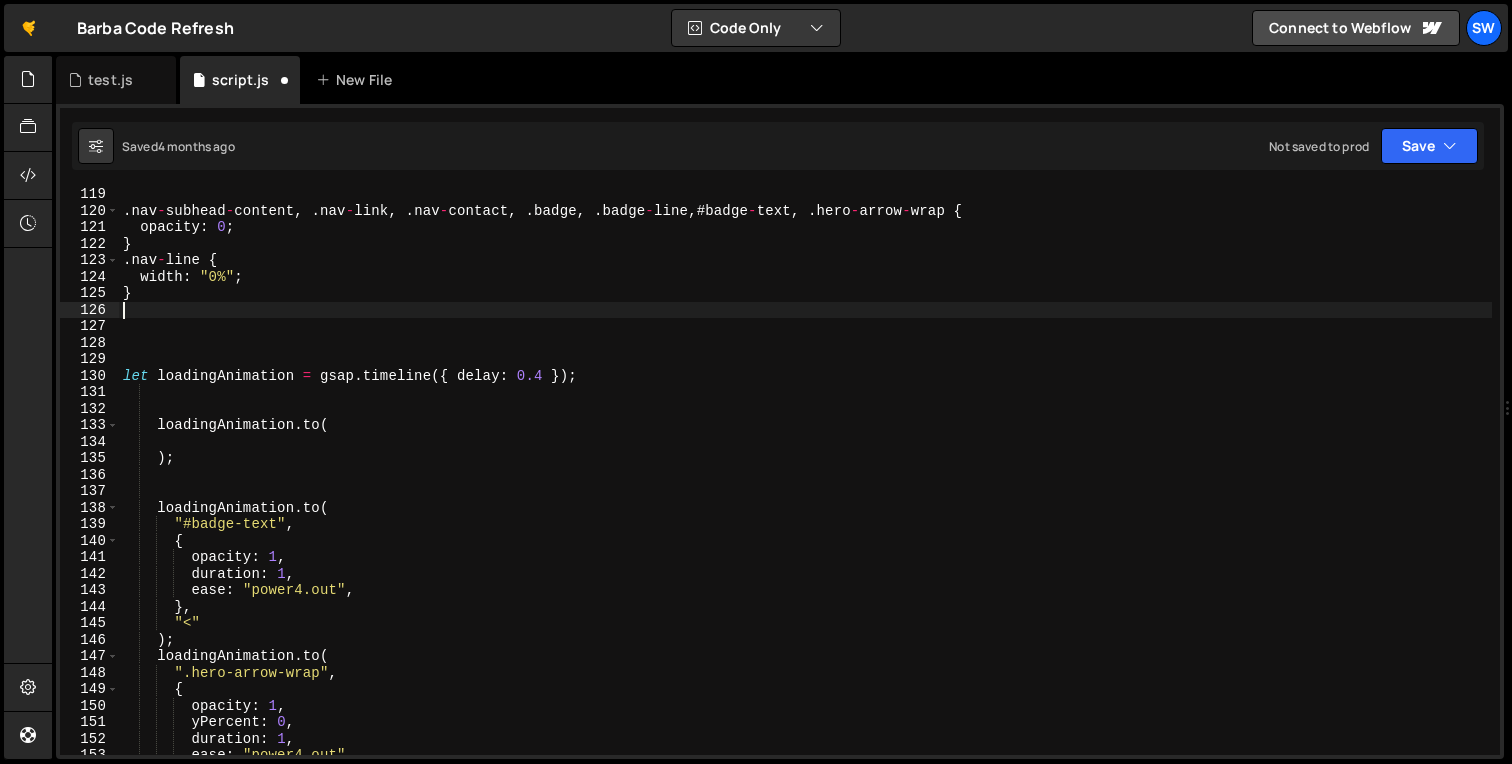 paste on ".hero-arrow-wrap" 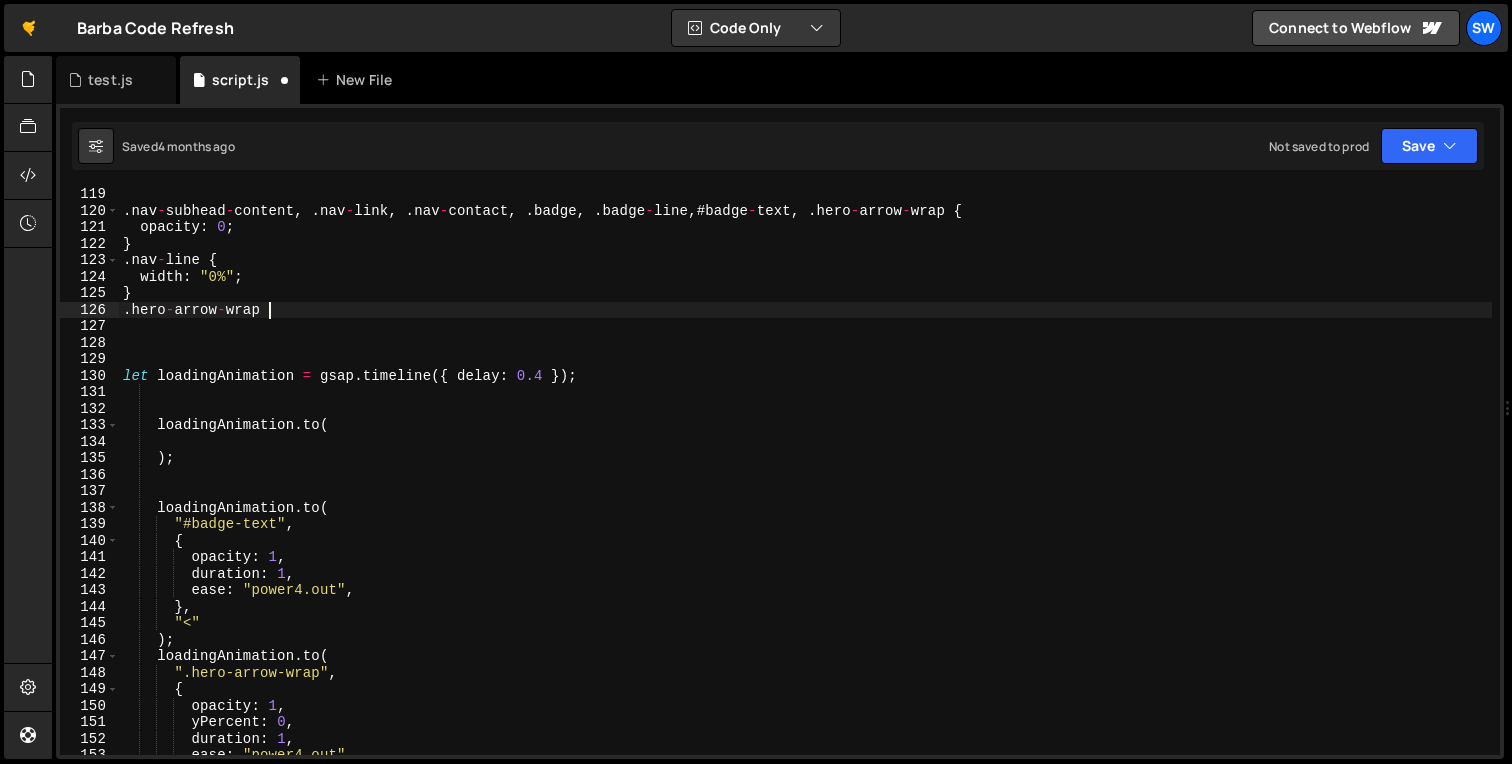 type on ".hero-arrow-wrap {}" 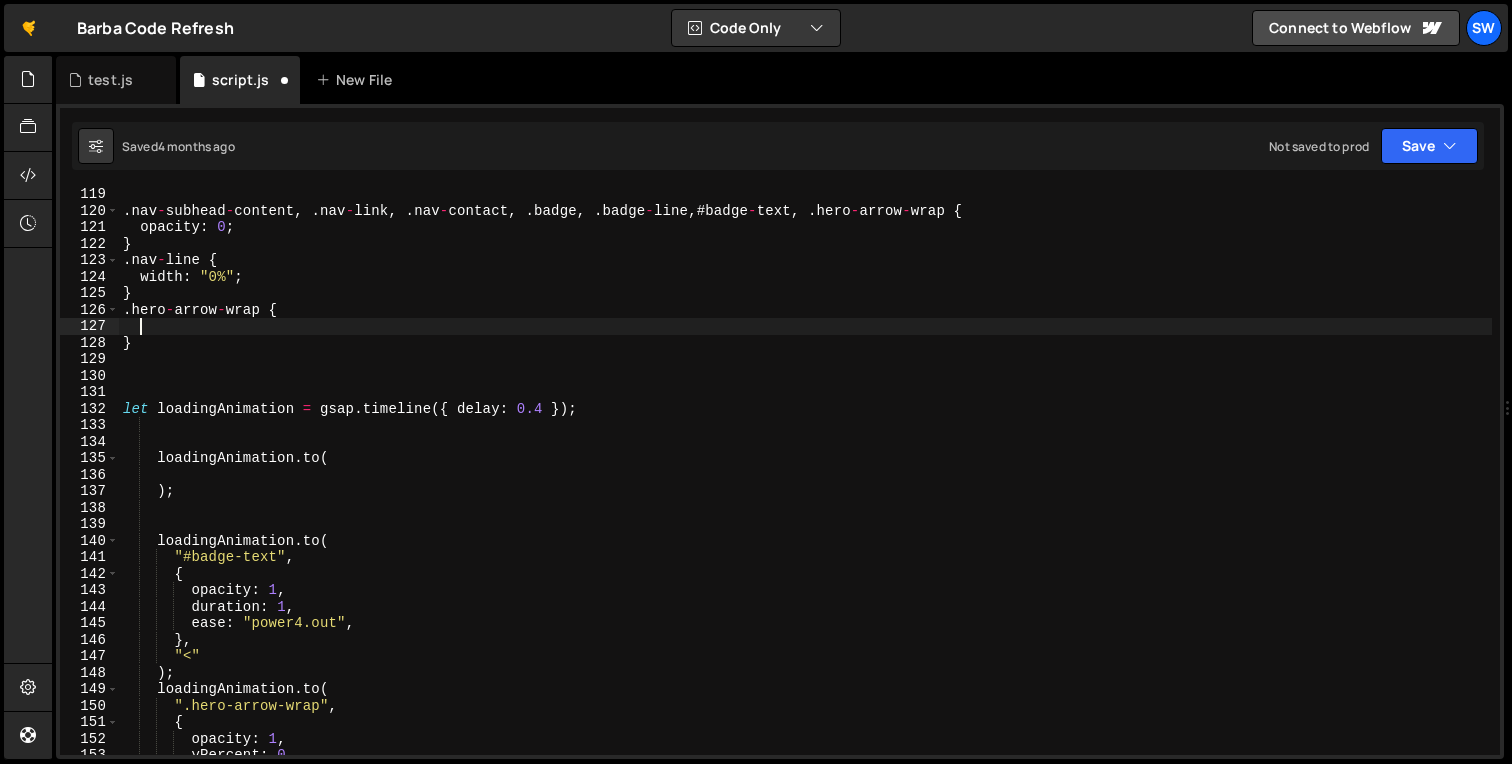 type on "r" 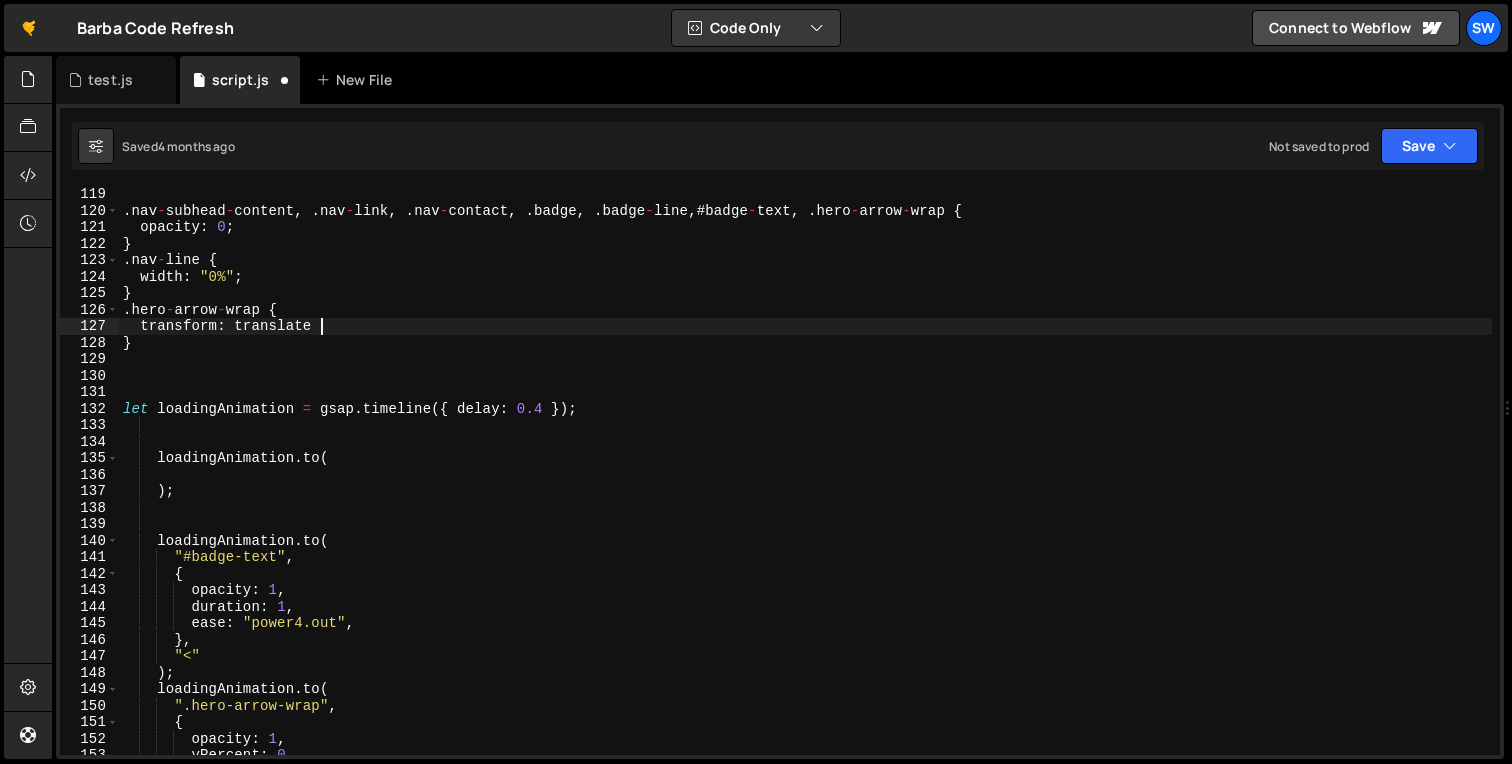 scroll, scrollTop: 0, scrollLeft: 12, axis: horizontal 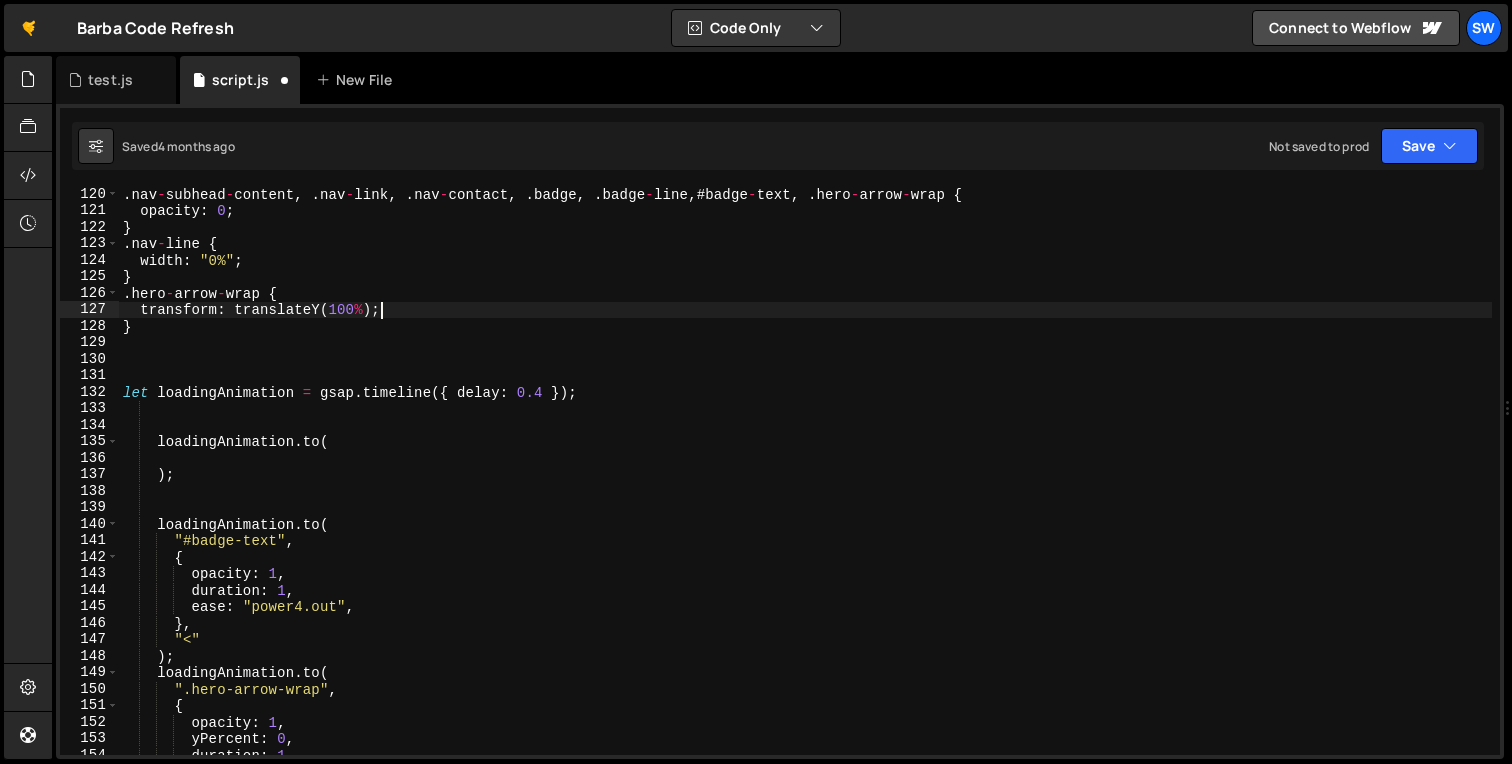 click on ". nav - subhead - content ,   . nav - link ,   . nav - contact ,   . badge ,   . badge - line ,  # badge - text ,   . hero - arrow - wrap   {    opacity :   0 ; } . nav - line   {    width :   "0%" ; } . hero - arrow - wrap   {    transform :   translateY ( 100 % ) ; } let   loadingAnimation   =   gsap . timeline ({   delay :   0.4   }) ;                  loadingAnimation . to (             ) ;                 loadingAnimation . to (          "#badge-text" ,          {             opacity :   1 ,             duration :   1 ,             ease :   "power4.out" ,          } ,          "<"       ) ;       loadingAnimation . to (          ".hero-arrow-wrap" ,          {             opacity :   1 ,             yPercent :   0 ,             duration :   1 ,             ease :   "power4.out" ," at bounding box center [805, 486] 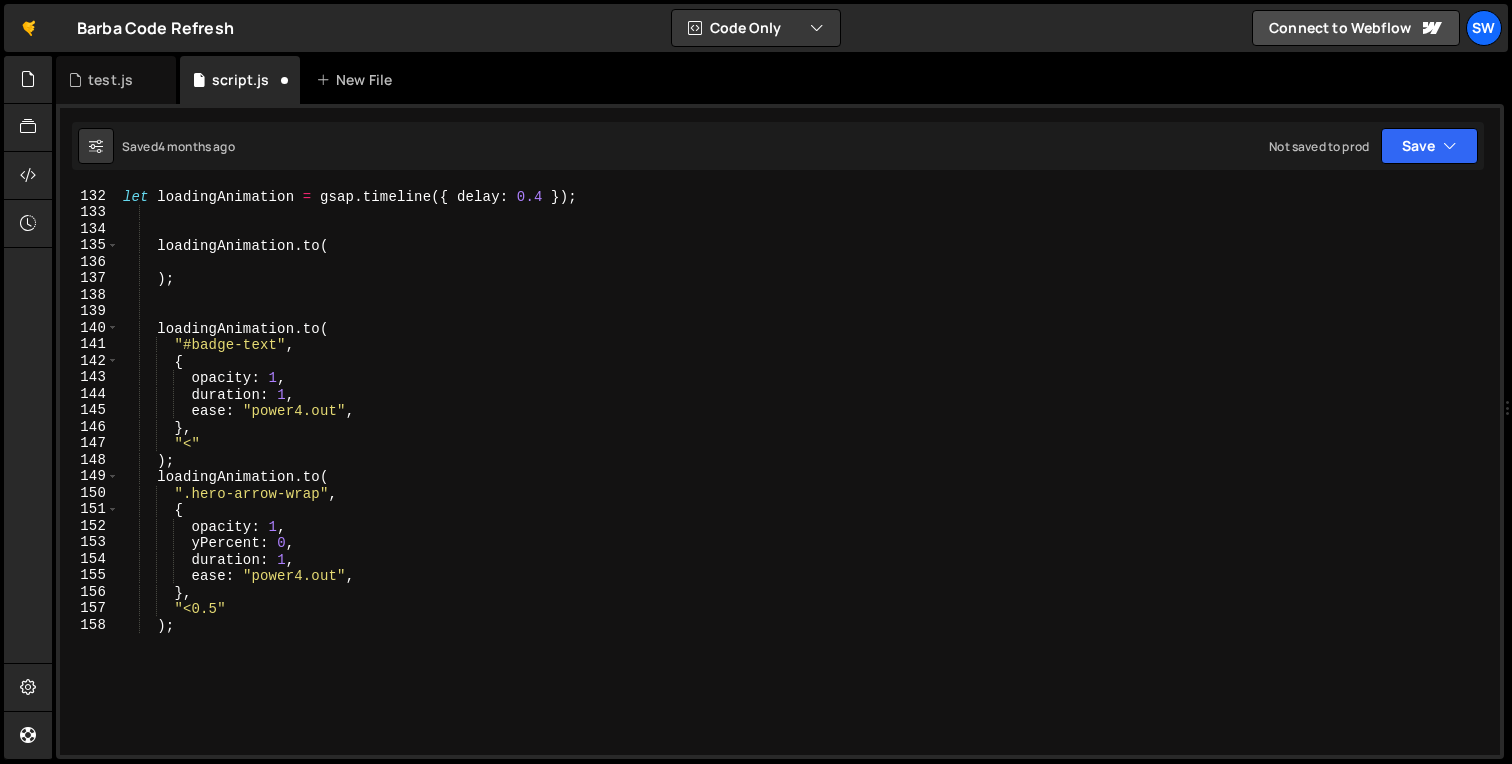 scroll, scrollTop: 2162, scrollLeft: 0, axis: vertical 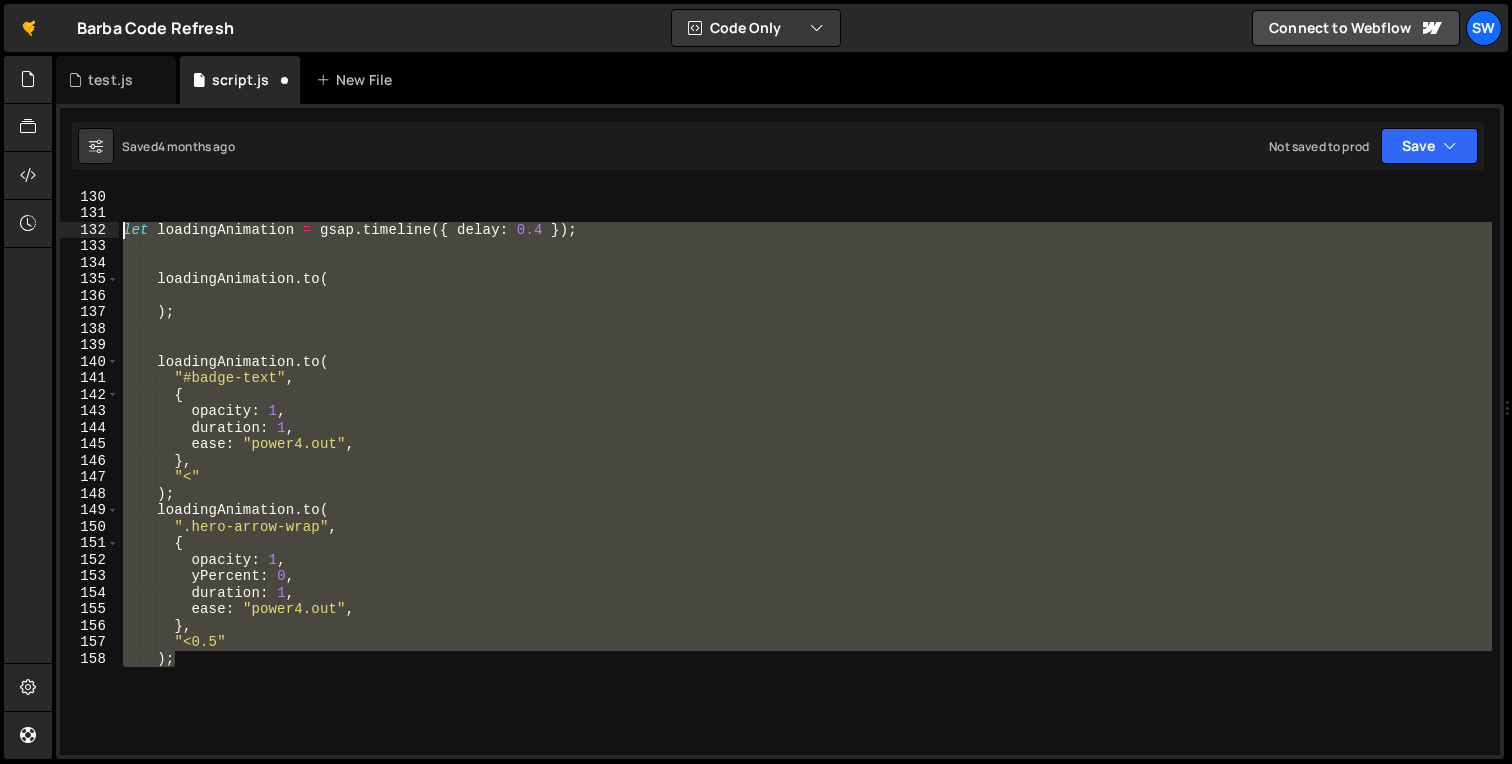 drag, startPoint x: 181, startPoint y: 625, endPoint x: 105, endPoint y: 221, distance: 411.08636 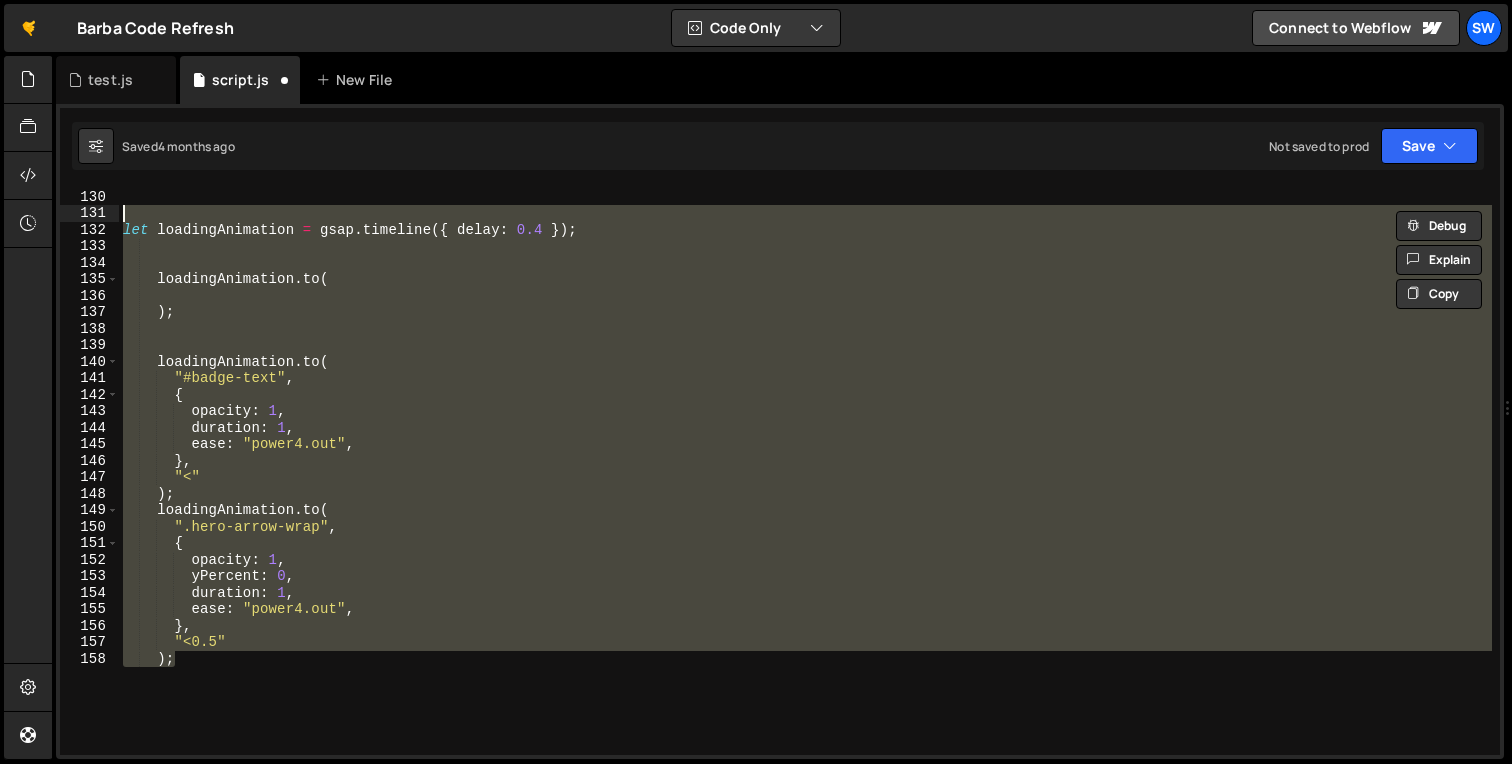 scroll, scrollTop: 0, scrollLeft: 0, axis: both 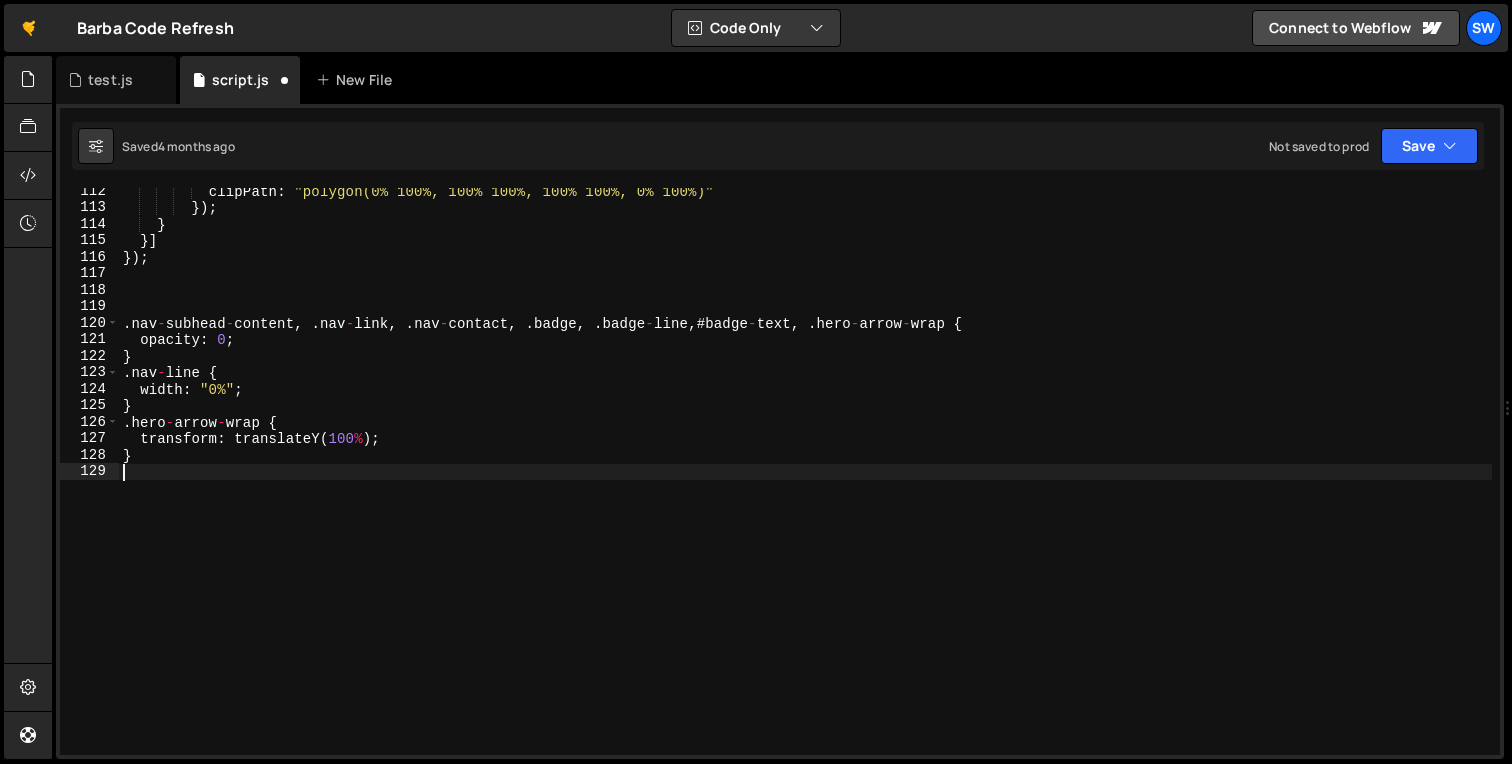 type on "}" 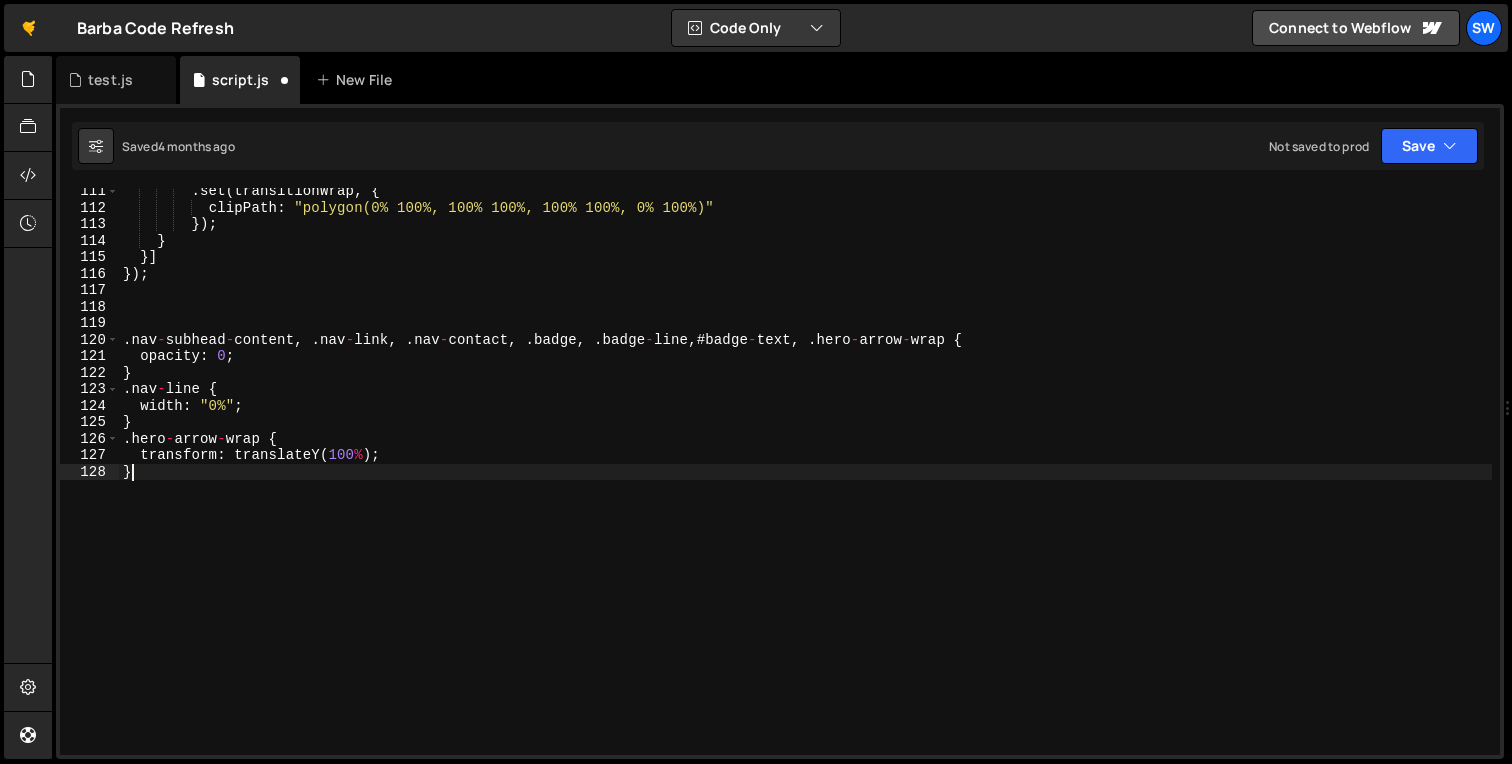 scroll, scrollTop: 1820, scrollLeft: 0, axis: vertical 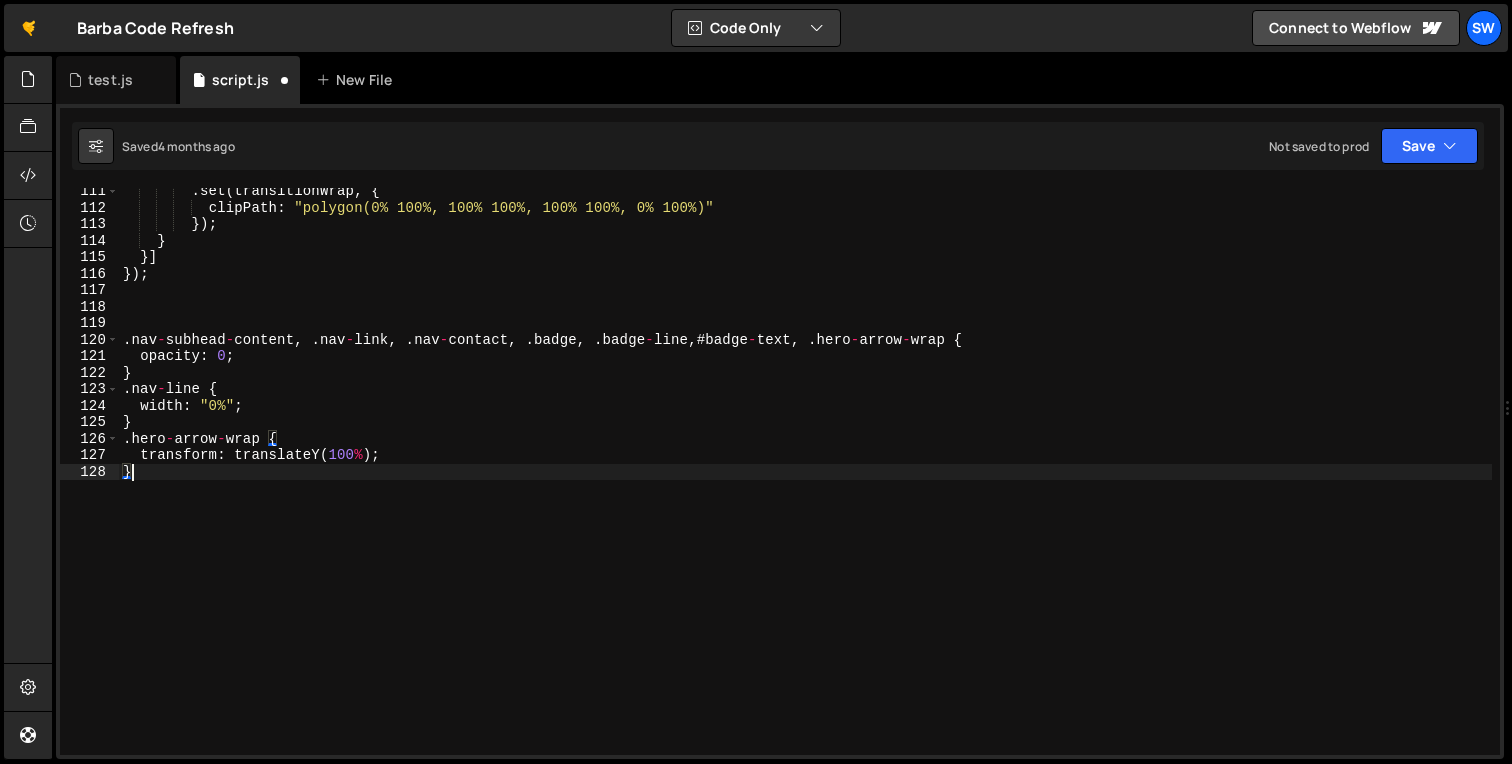 click on ". set ( transitionWrap ,   {                clipPath :   "polygon(0% 100%, 100% 100%, 100% 100%, 0% 100%)"             }) ;       }    }] }) ; . nav - subhead - content ,   . nav - link ,   . nav - contact ,   . badge ,   . badge - line ,  # badge - text ,   . hero - arrow - wrap   {    opacity :   0 ; } . nav - line   {    width :   "0%" ; } . hero - arrow - wrap   {    transform :   translateY ( 100 % ) ; }" at bounding box center (805, 483) 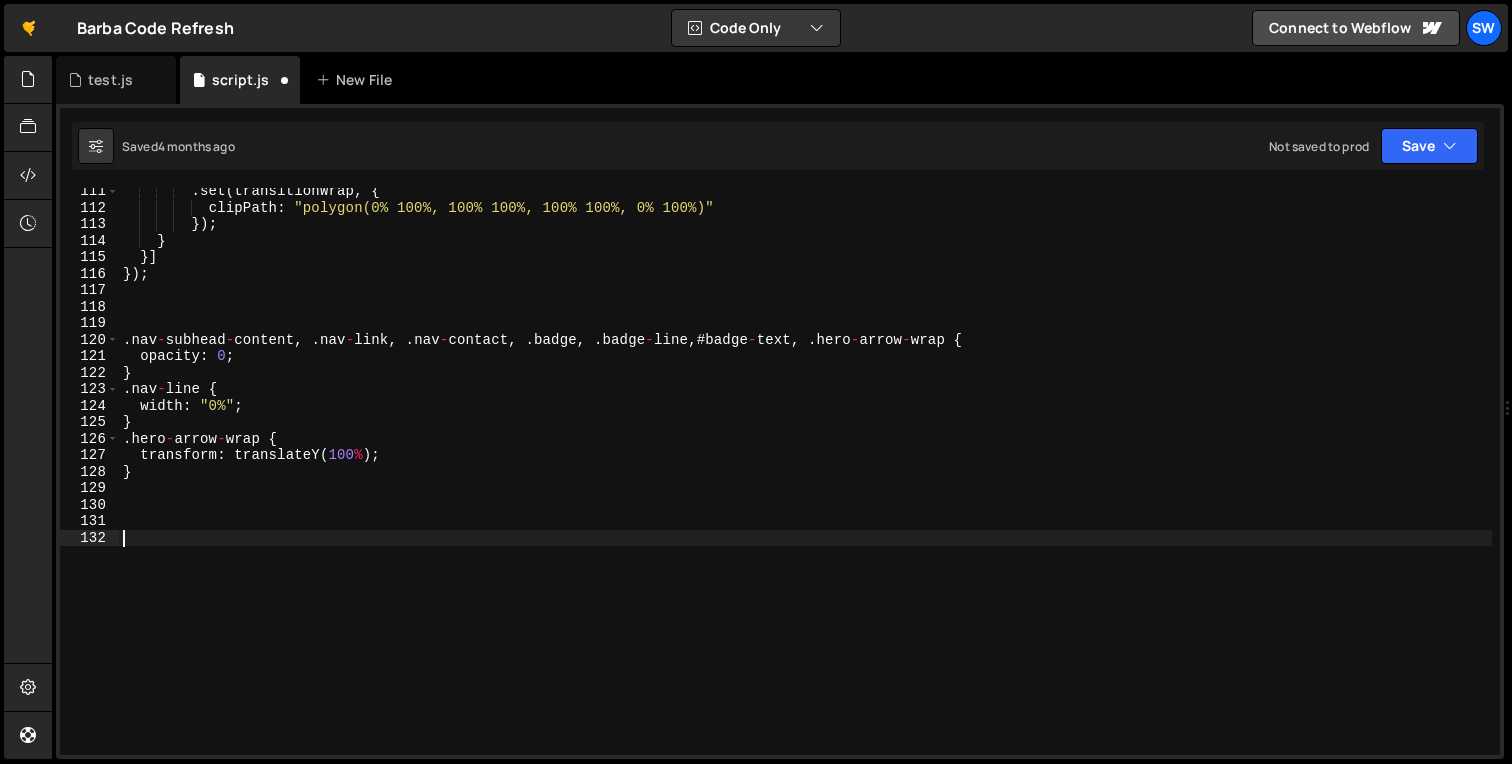 paste on ");" 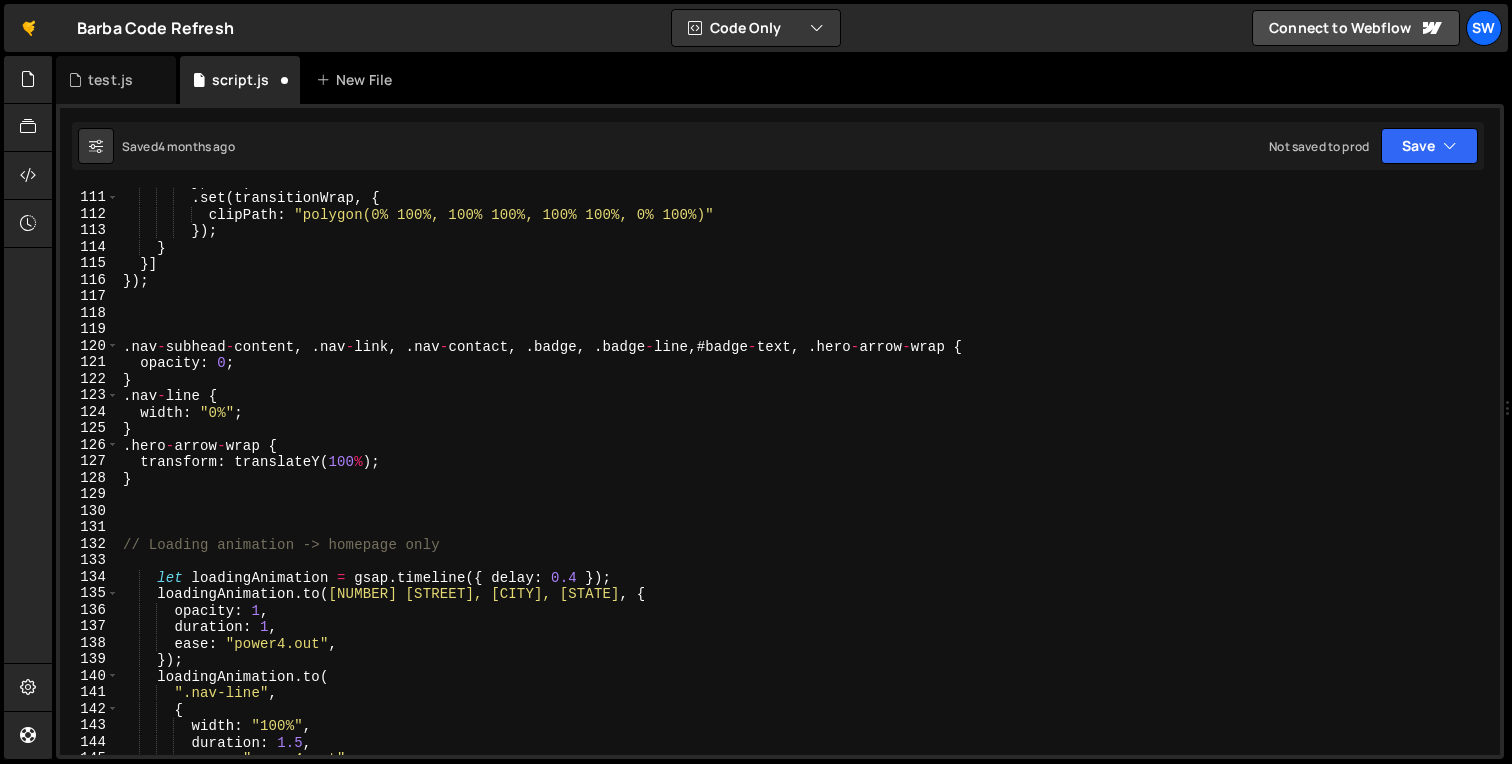 scroll, scrollTop: 1786, scrollLeft: 0, axis: vertical 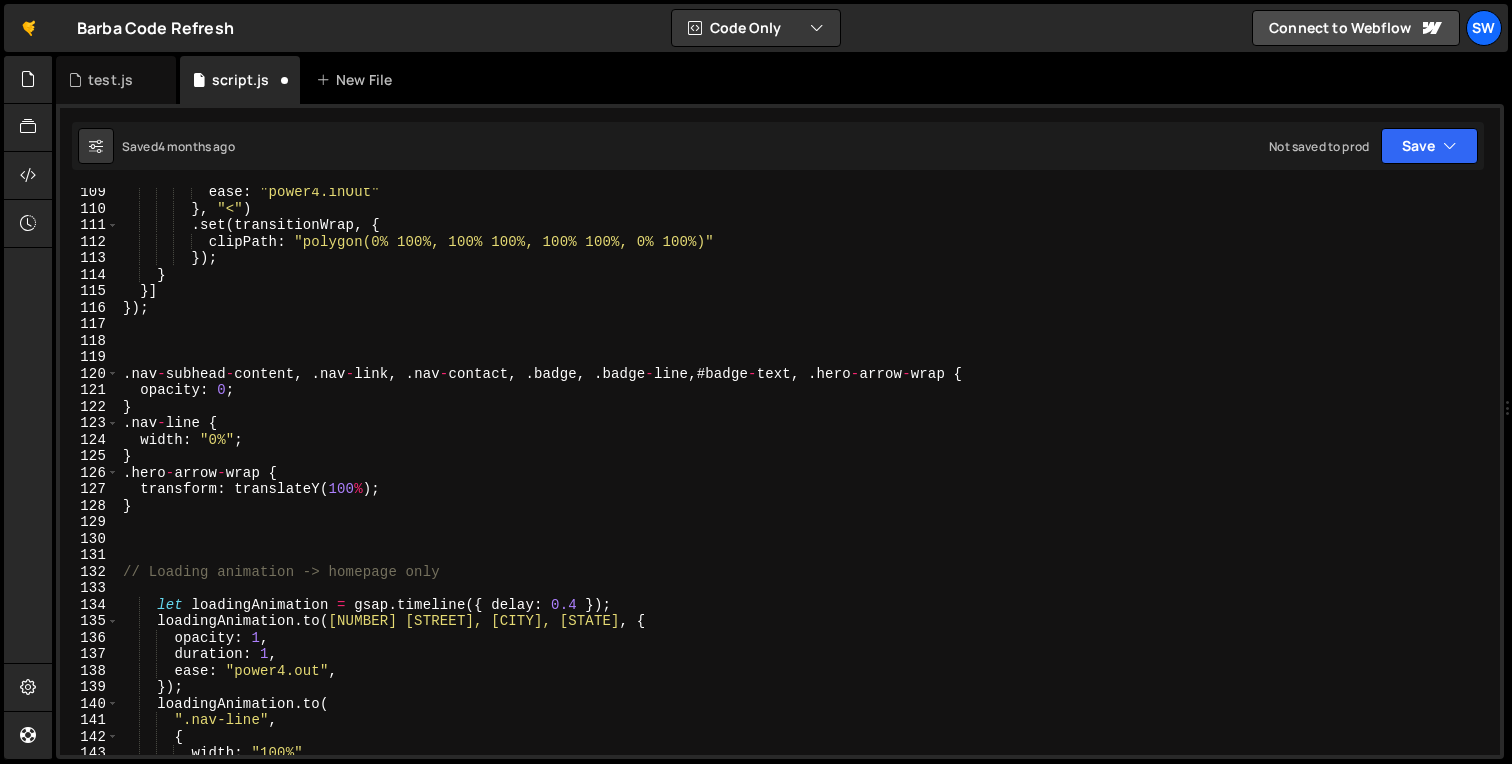 type on ");" 